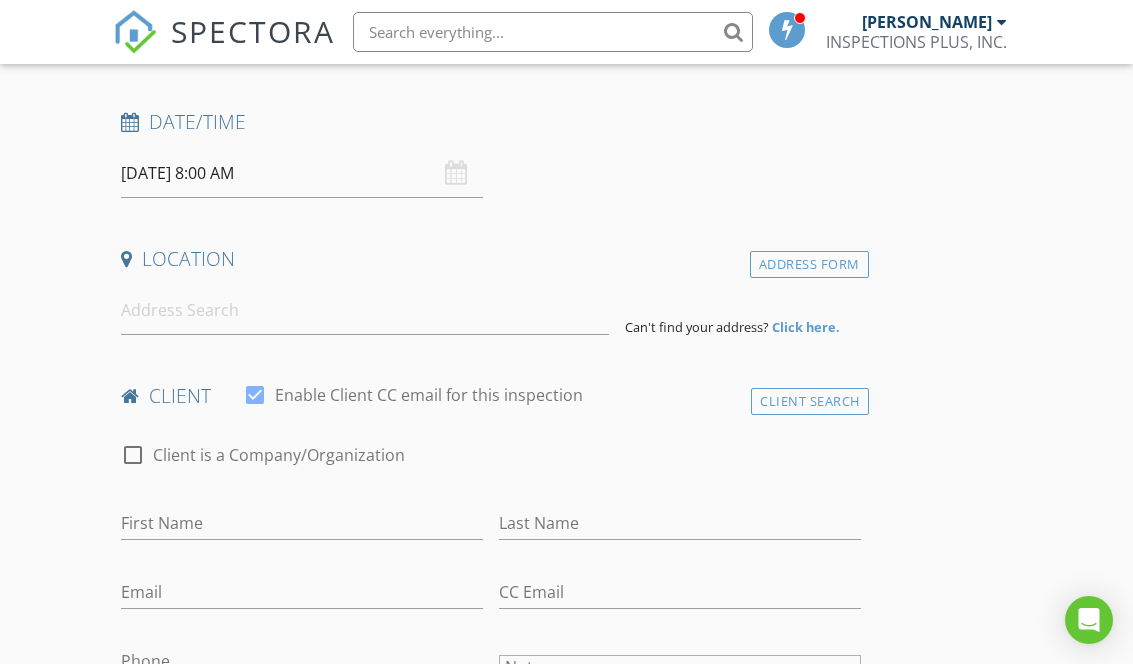 scroll, scrollTop: 304, scrollLeft: 0, axis: vertical 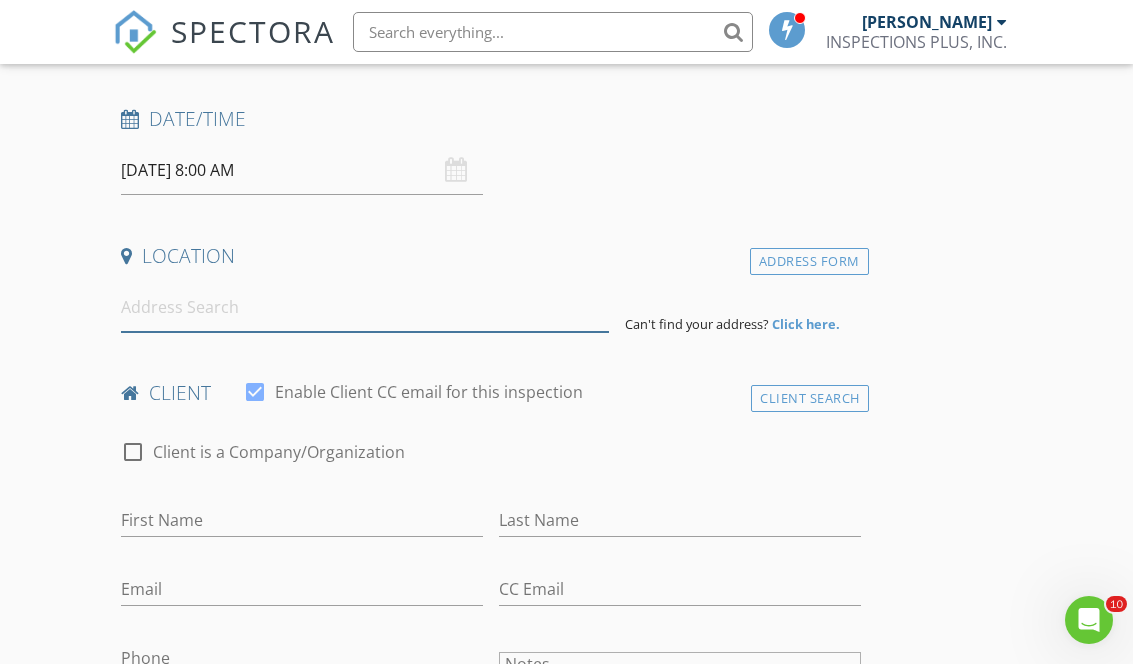 click at bounding box center (365, 307) 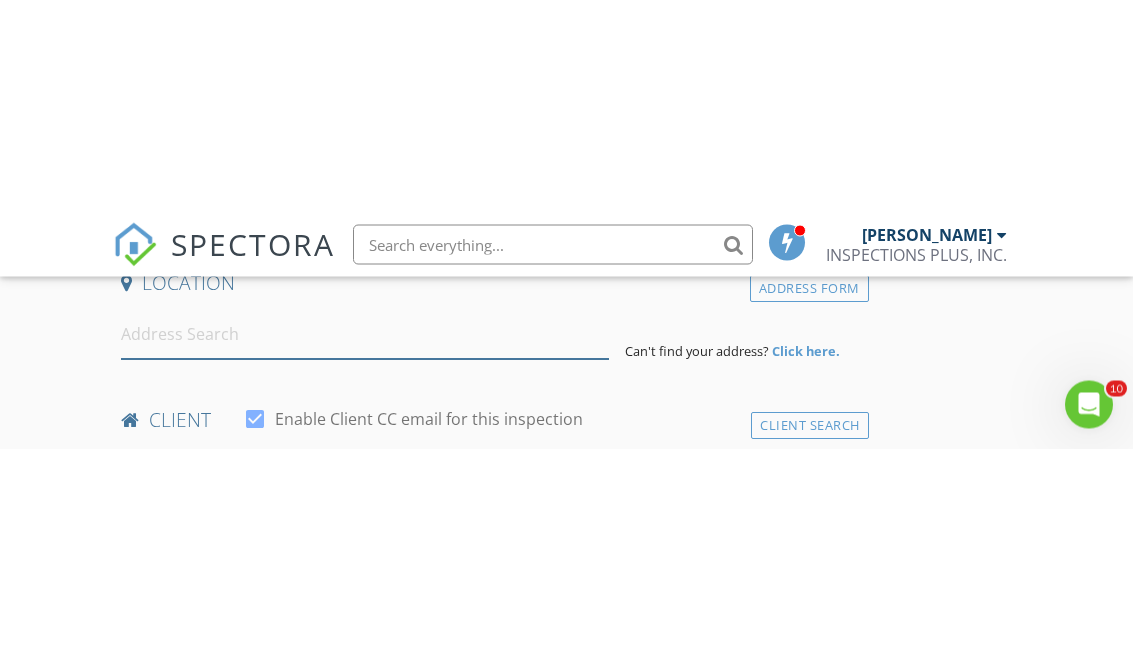 scroll, scrollTop: 491, scrollLeft: 0, axis: vertical 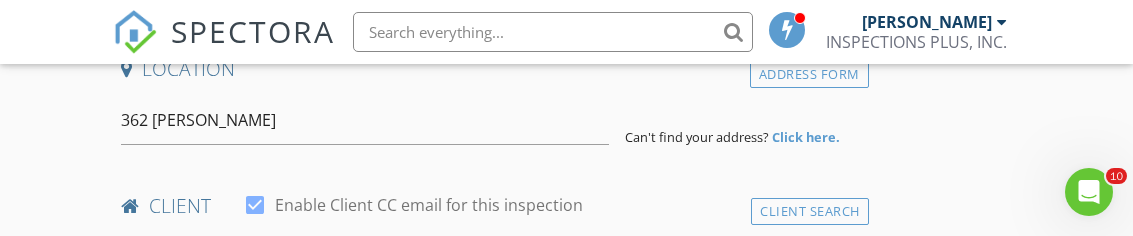 type on "362 Heine Ave, Elgin, IL, USA" 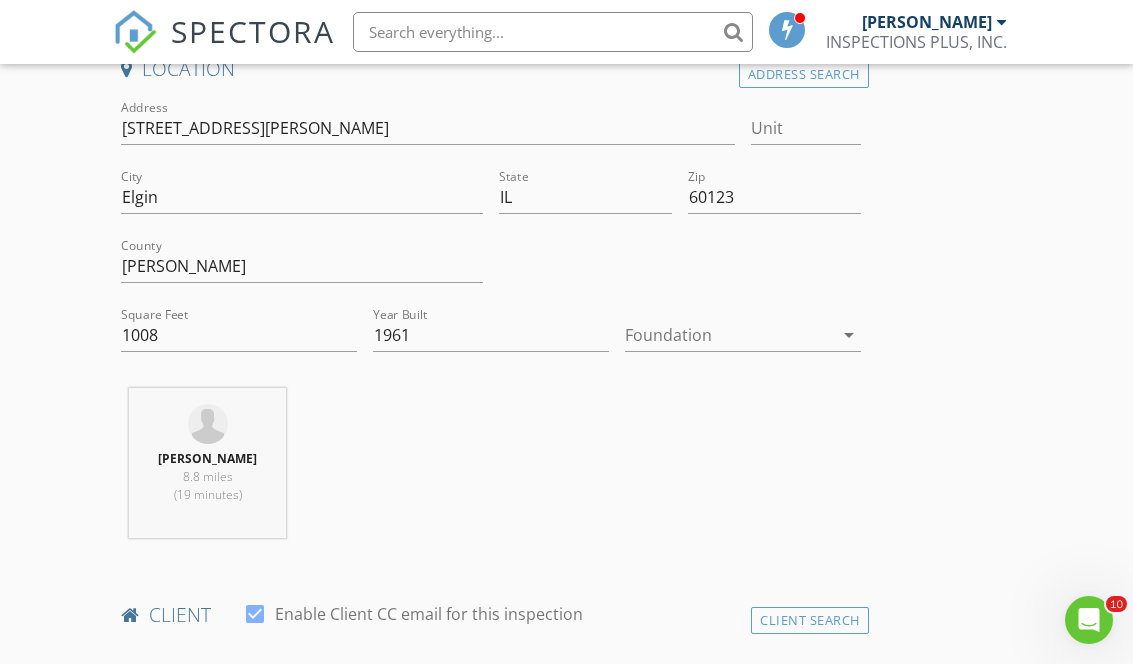 click at bounding box center (729, 335) 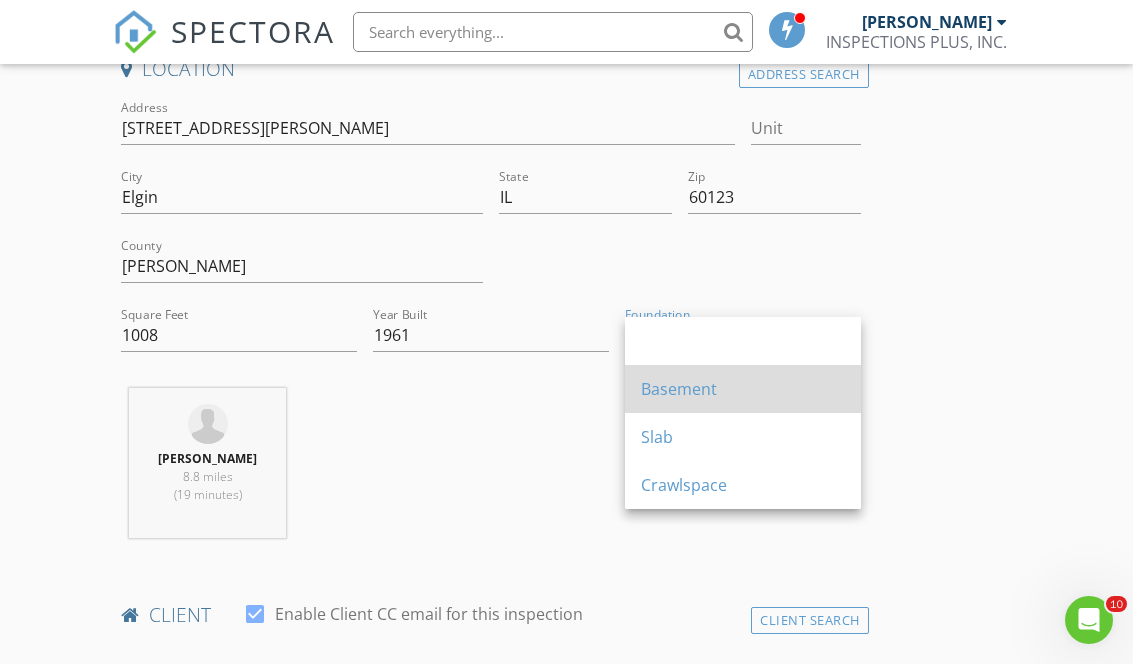 click on "Basement" at bounding box center [743, 389] 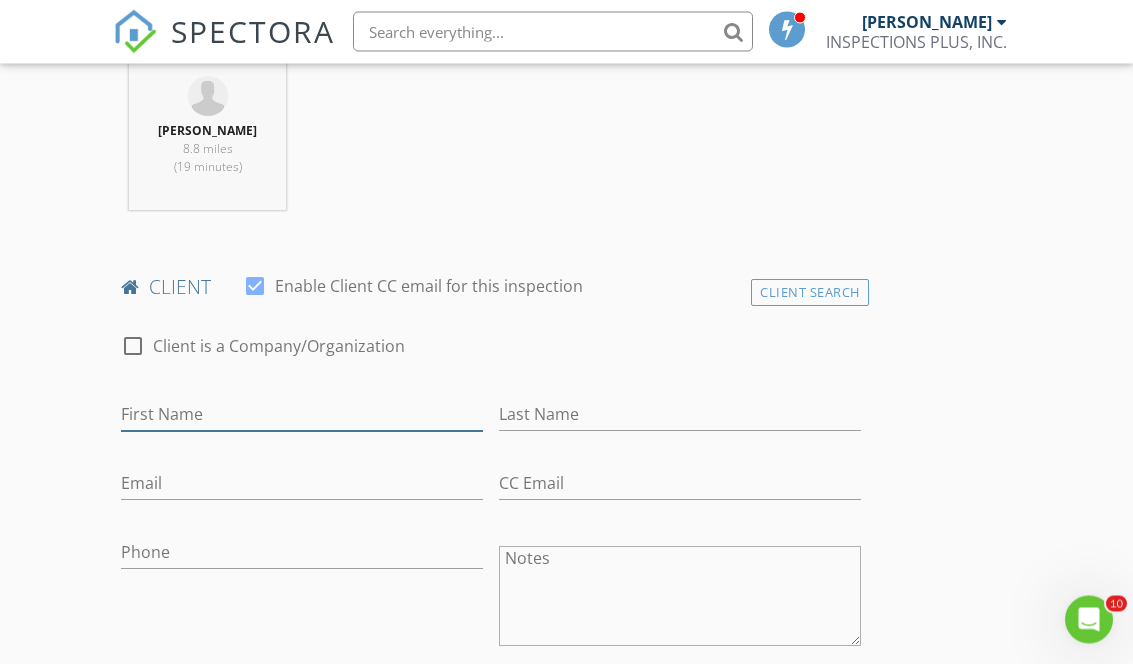click on "First Name" at bounding box center (302, 415) 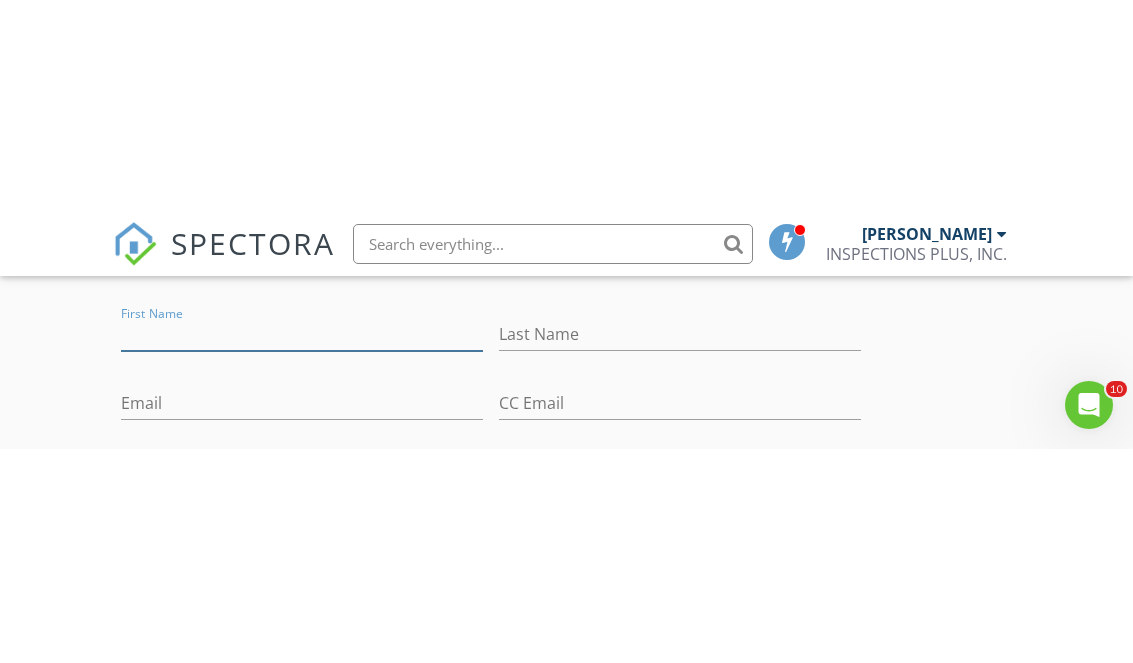 scroll, scrollTop: 1113, scrollLeft: 0, axis: vertical 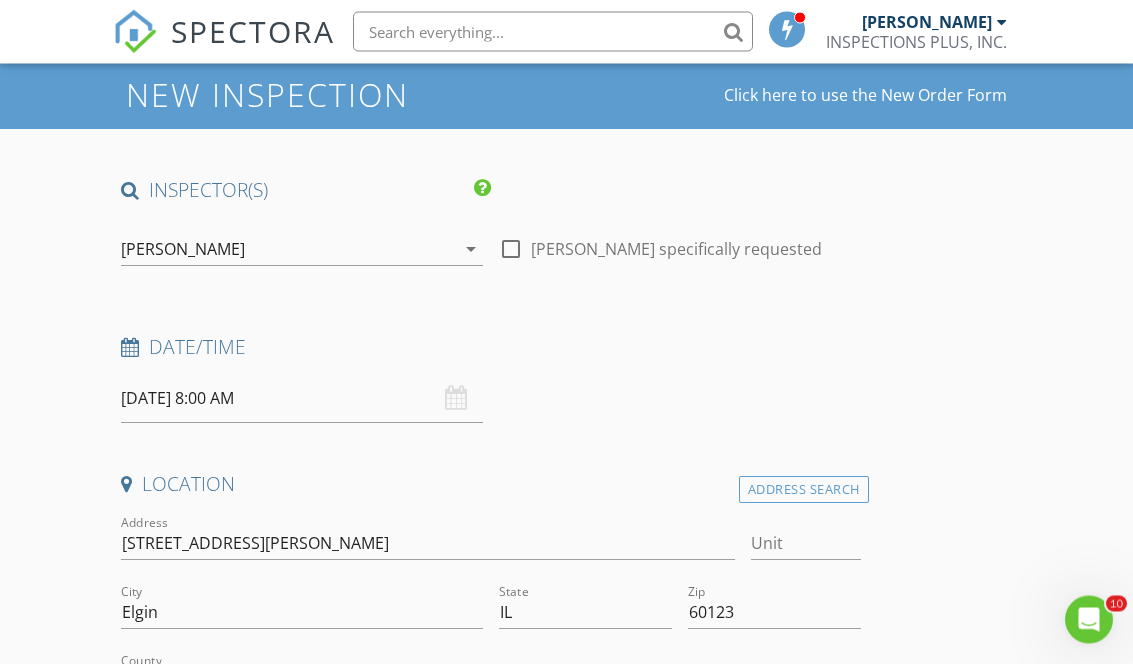 click on "07/12/2025 8:00 AM" at bounding box center (302, 399) 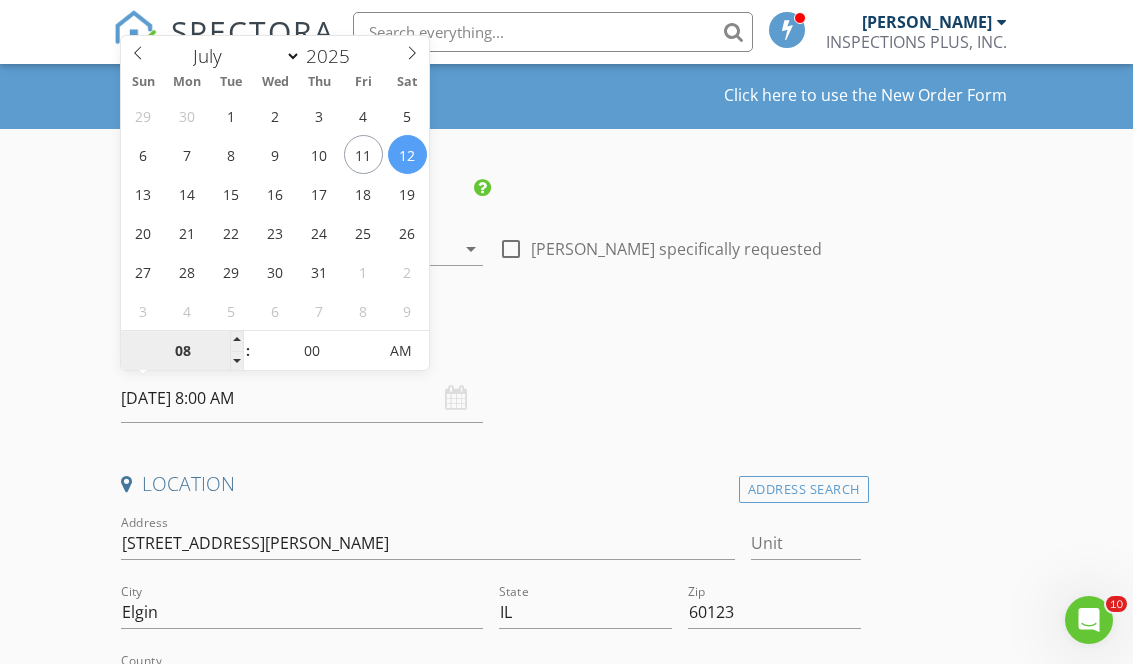 click on "08" at bounding box center [182, 352] 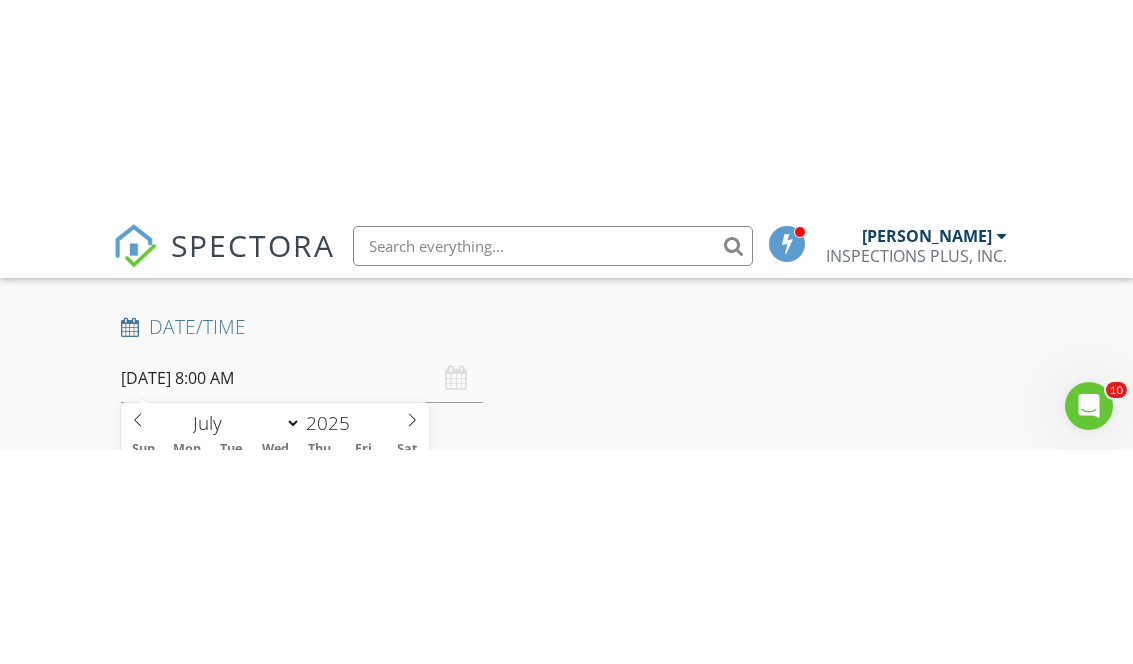 scroll, scrollTop: 697, scrollLeft: 0, axis: vertical 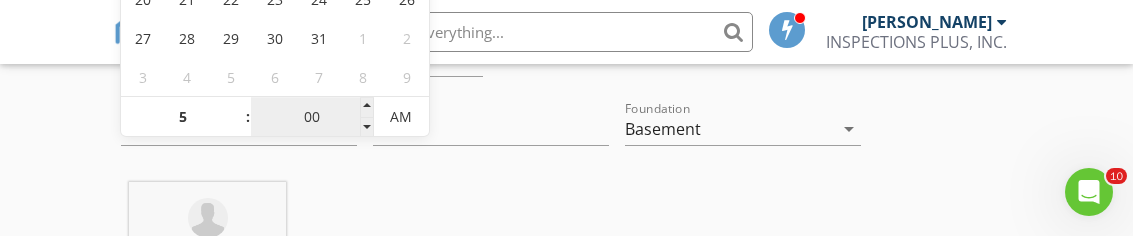 click on "00" at bounding box center [312, 118] 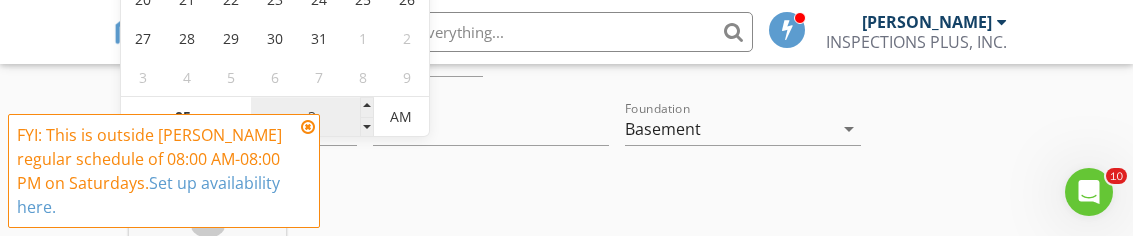 type on "30" 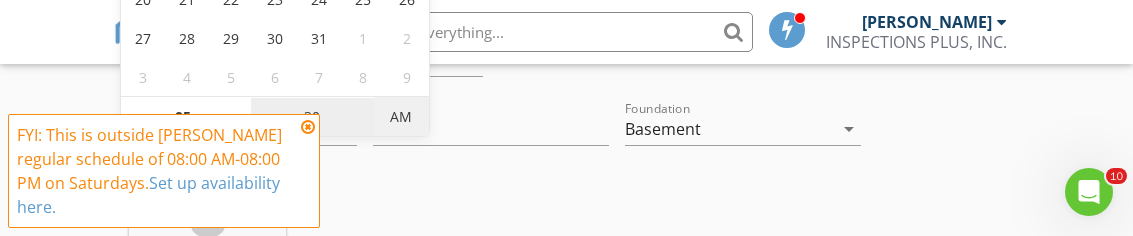 type on "[DATE] 5:30 PM" 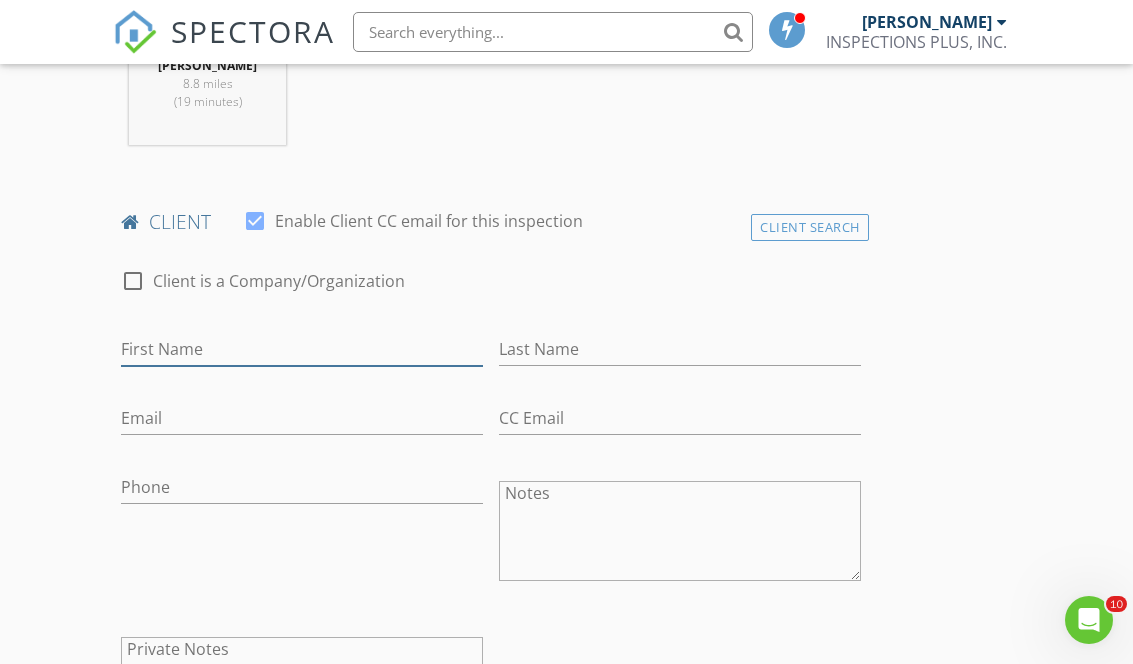 click on "First Name" at bounding box center (302, 349) 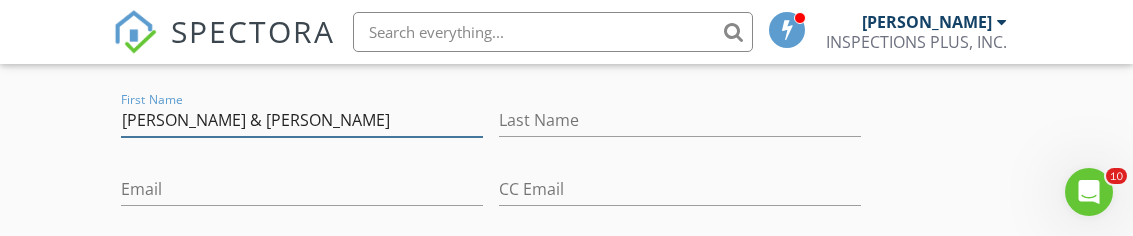 type on "[PERSON_NAME] & [PERSON_NAME]" 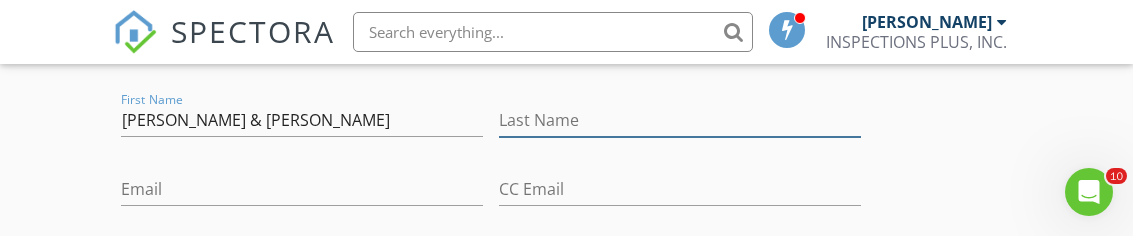 click on "Last Name" at bounding box center [680, 120] 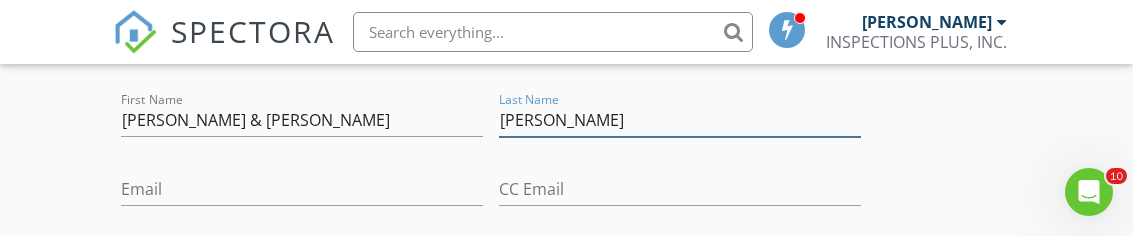 type on "[PERSON_NAME]" 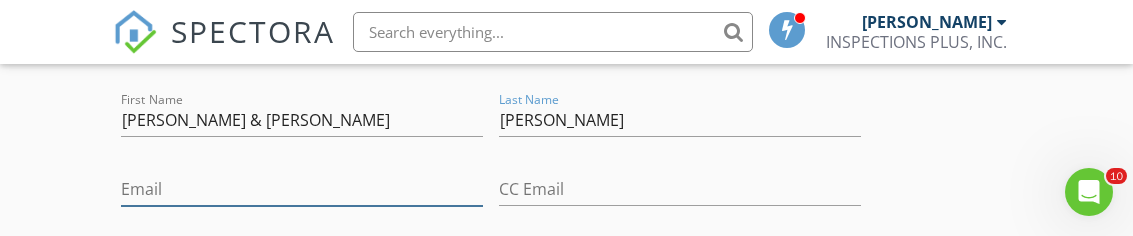 click on "Email" at bounding box center (302, 189) 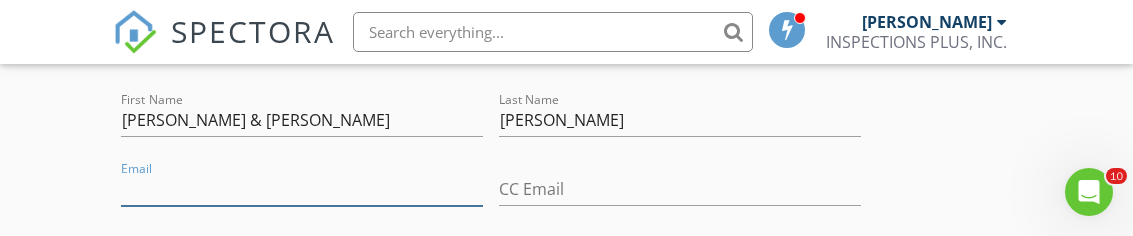 click on "Email" at bounding box center [302, 189] 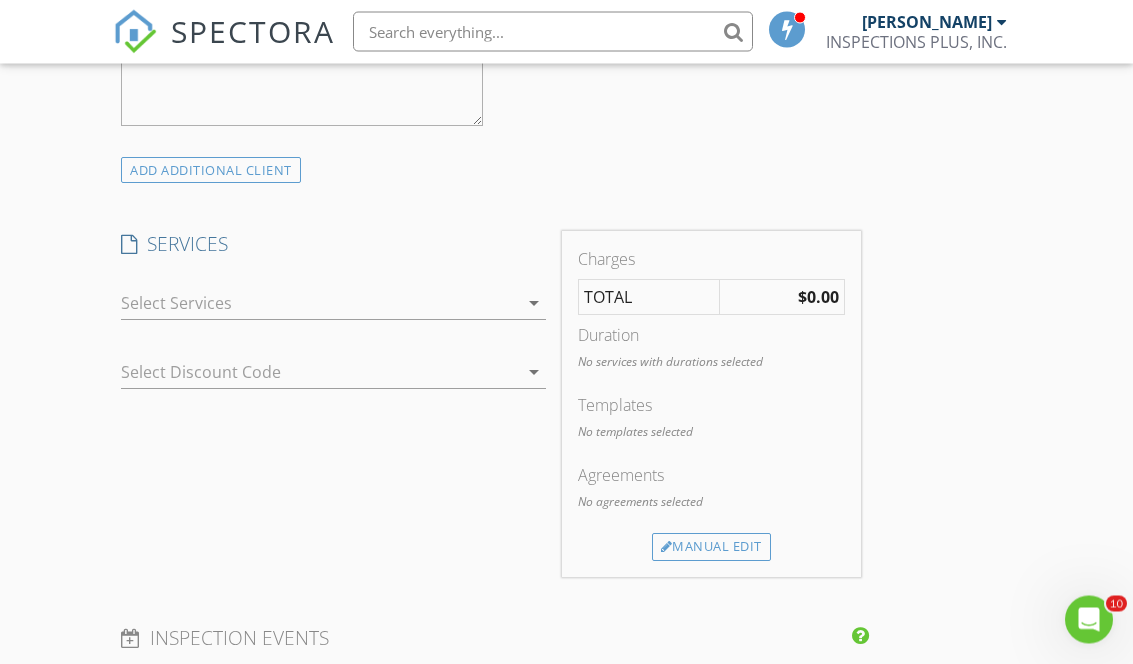 scroll, scrollTop: 1495, scrollLeft: 0, axis: vertical 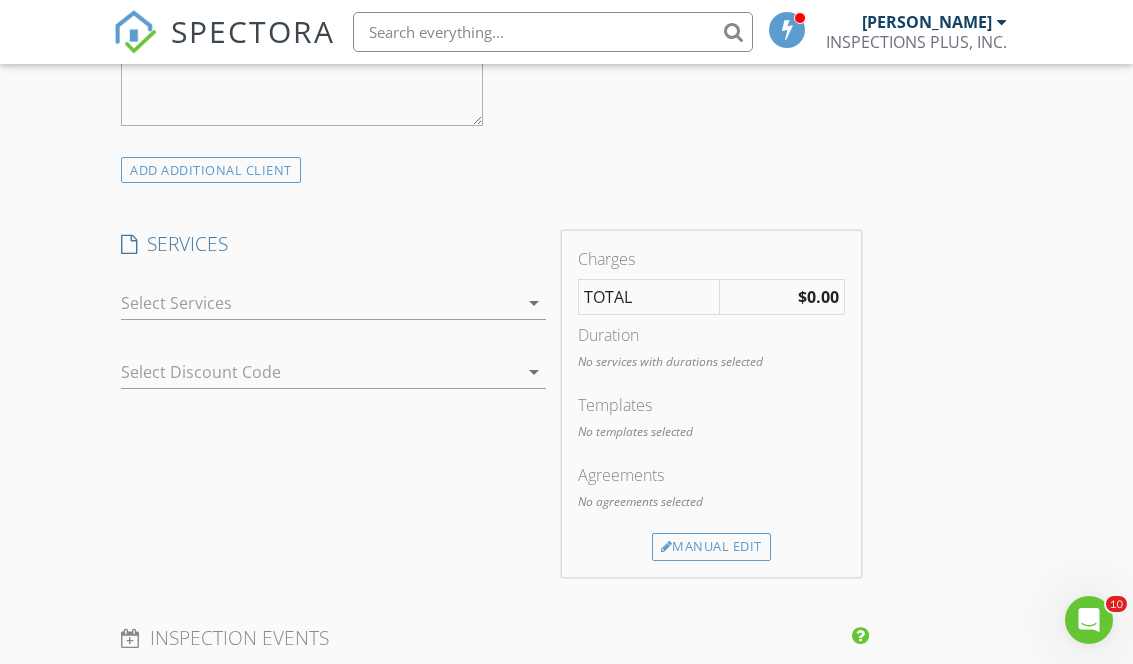 type on "[EMAIL_ADDRESS][DOMAIN_NAME]" 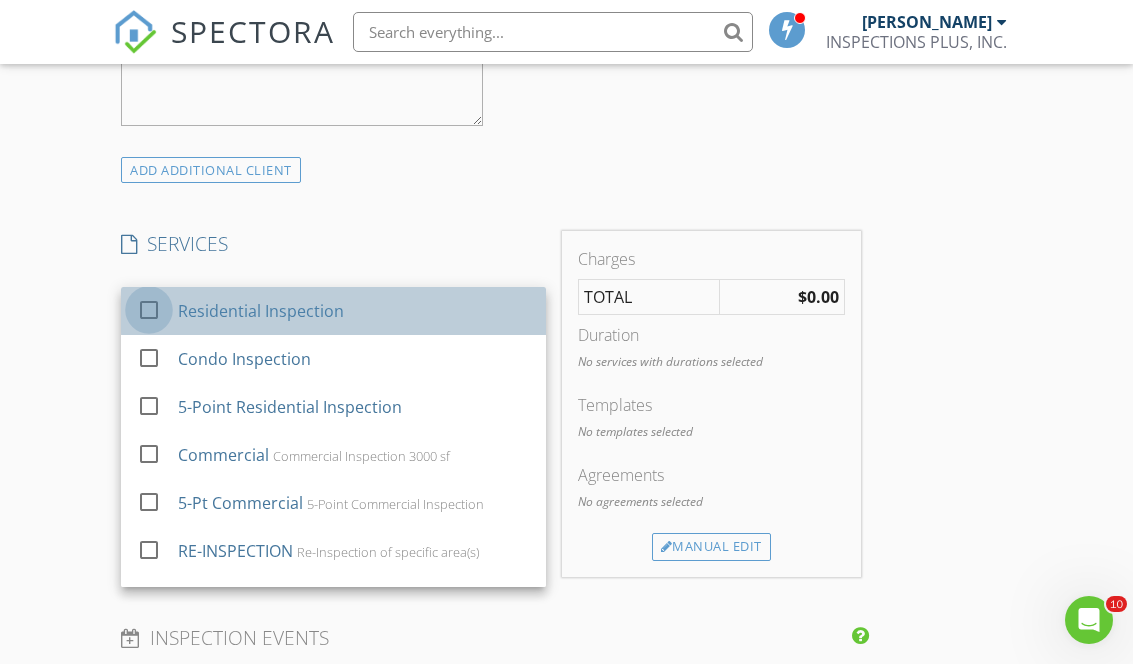 click at bounding box center (149, 310) 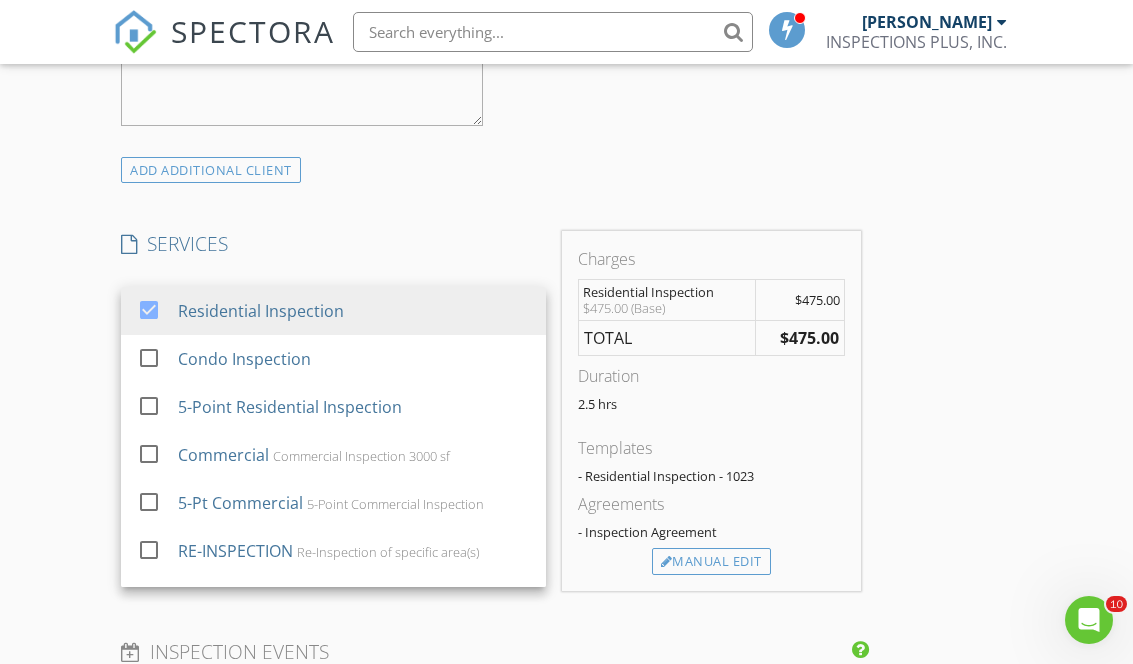 click on "New Inspection
Click here to use the New Order Form
INSPECTOR(S)
check_box   Jesse Berreles   PRIMARY   Jesse Berreles arrow_drop_down   check_box_outline_blank Jesse Berreles specifically requested
Date/Time
07/12/2025 5:30 PM
Location
Address Search       Address 362 Heine Ave   Unit   City Elgin   State IL   Zip 60123   County Kane     Square Feet 1008   Year Built 1961   Foundation Basement arrow_drop_down     Jesse Berreles     8.8 miles     (19 minutes)
client
check_box Enable Client CC email for this inspection   Client Search     check_box_outline_blank Client is a Company/Organization     First Name Michelle & Jose   Last Name Ambriz   Email abbygarcia7023@gmail.com   CC Email   Phone           Notes   Private Notes
ADD ADDITIONAL client
SERVICES" at bounding box center [566, 448] 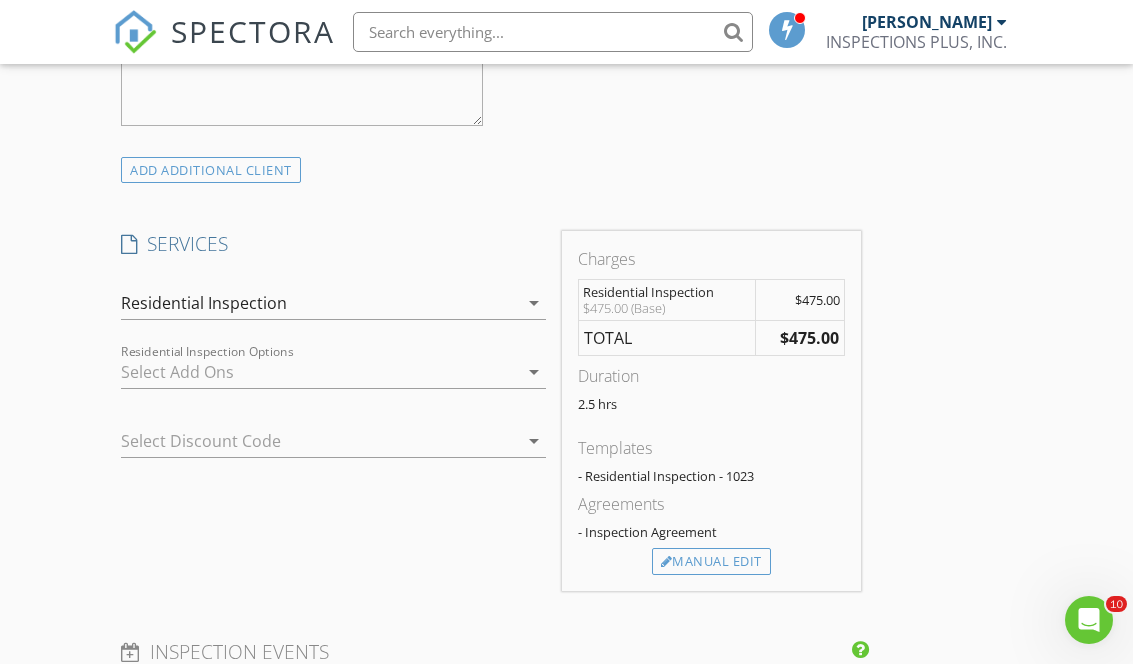 click at bounding box center (305, 441) 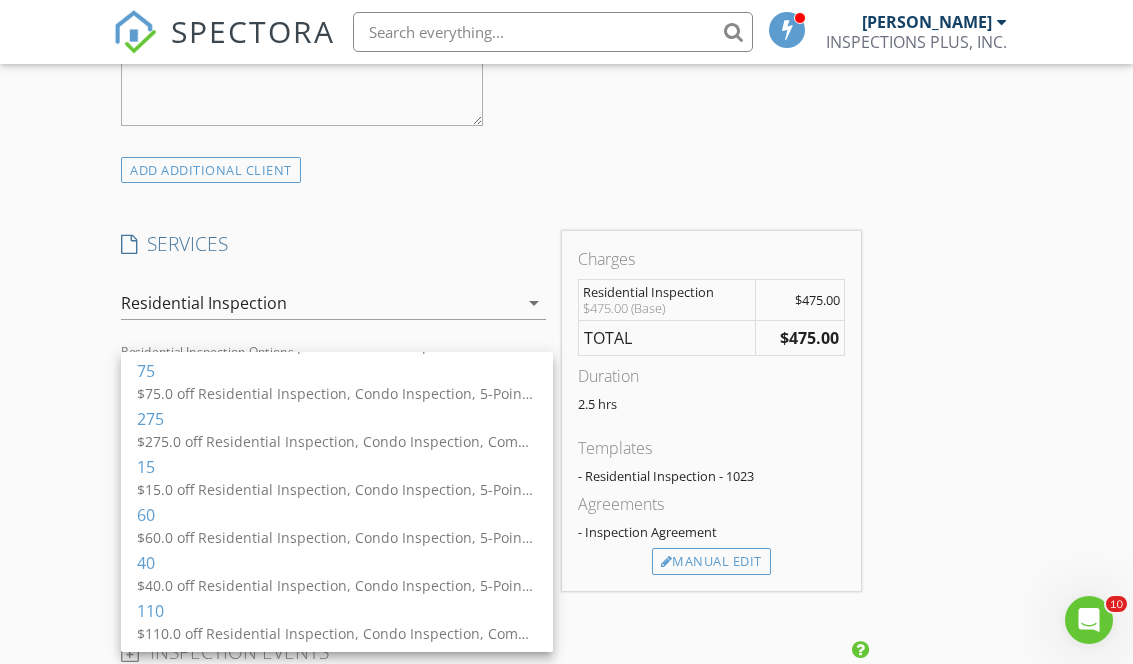 scroll, scrollTop: 727, scrollLeft: 0, axis: vertical 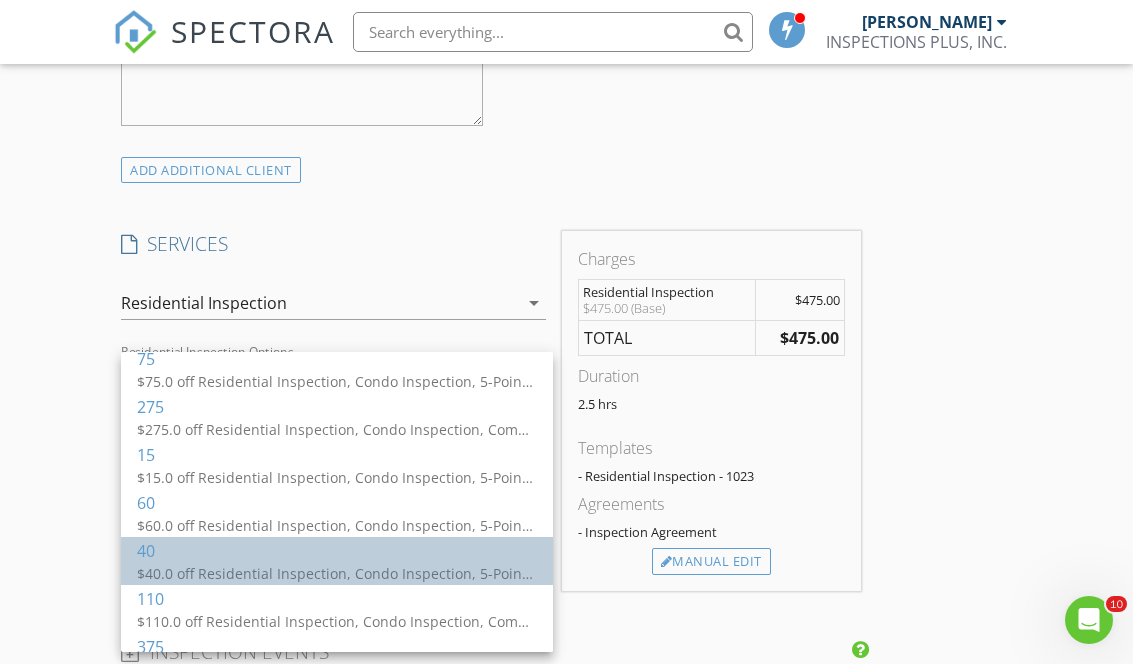 click on "$40.0 off Residential Inspection, Condo Inspection, 5-Point Residential Inspection, Commercial, Multi-Unit" at bounding box center (337, 573) 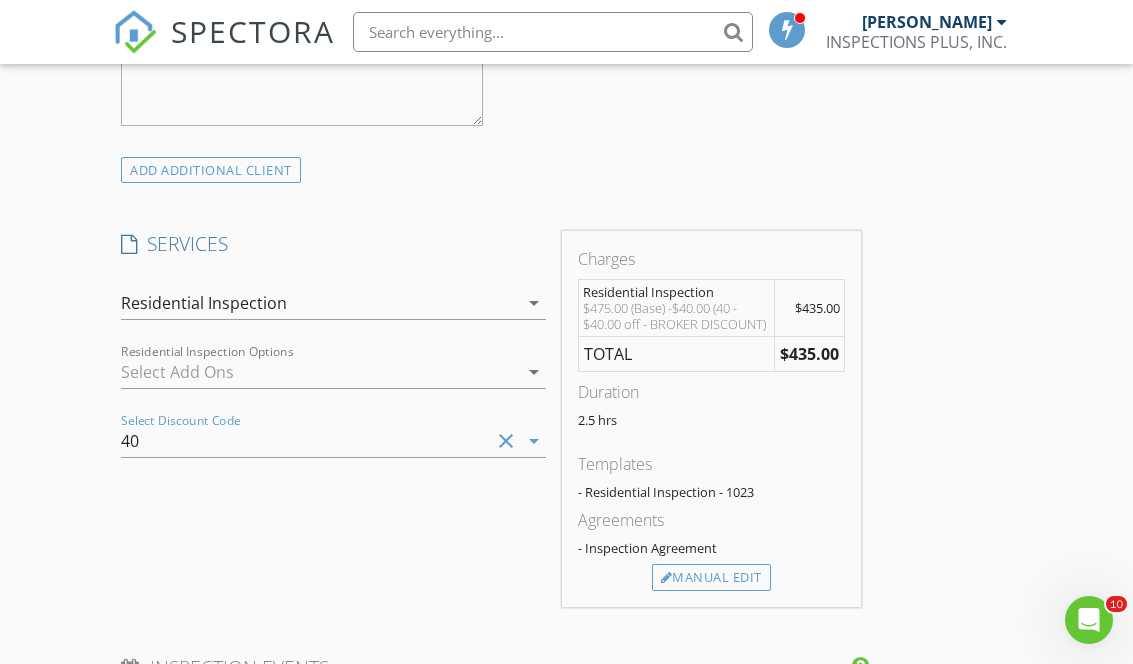 click on "New Inspection
Click here to use the New Order Form
INSPECTOR(S)
check_box   Jesse Berreles   PRIMARY   Jesse Berreles arrow_drop_down   check_box_outline_blank Jesse Berreles specifically requested
Date/Time
07/12/2025 5:30 PM
Location
Address Search       Address 362 Heine Ave   Unit   City Elgin   State IL   Zip 60123   County Kane     Square Feet 1008   Year Built 1961   Foundation Basement arrow_drop_down     Jesse Berreles     8.8 miles     (19 minutes)
client
check_box Enable Client CC email for this inspection   Client Search     check_box_outline_blank Client is a Company/Organization     First Name Michelle & Jose   Last Name Ambriz   Email abbygarcia7023@gmail.com   CC Email   Phone           Notes   Private Notes
ADD ADDITIONAL client
SERVICES" at bounding box center (566, 456) 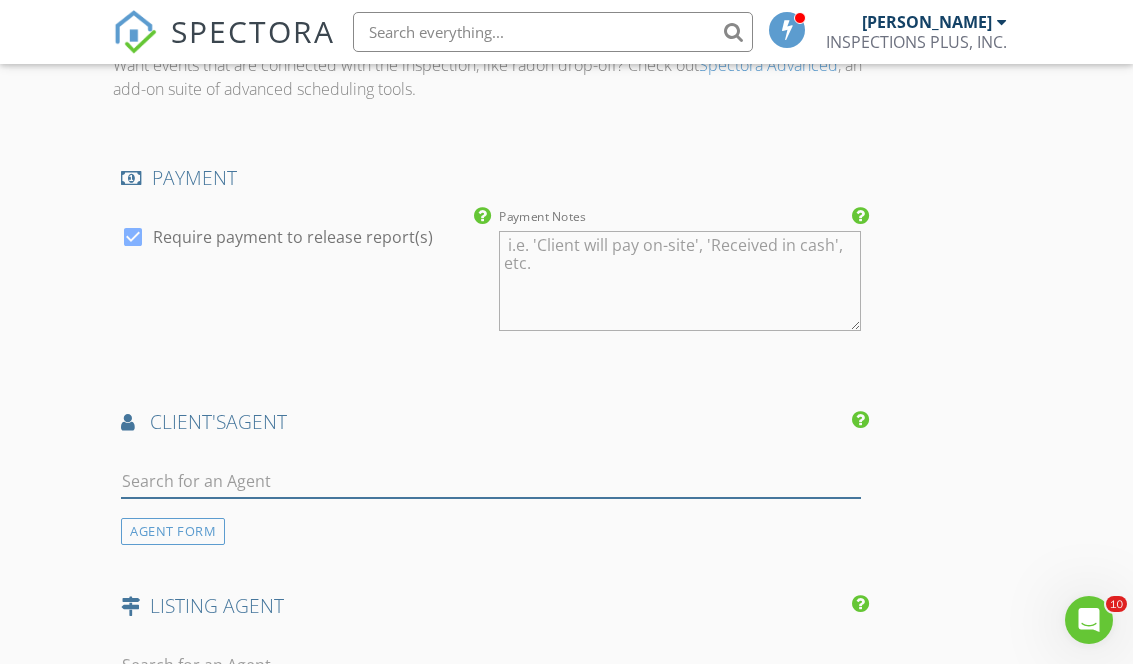click at bounding box center (490, 481) 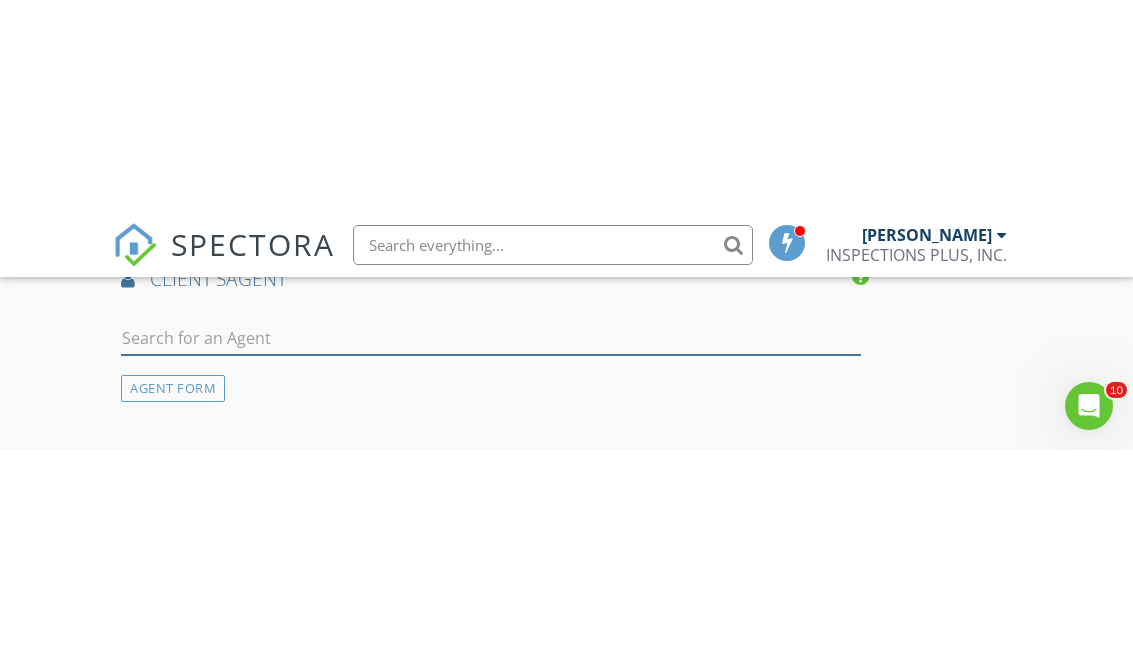 scroll, scrollTop: 2496, scrollLeft: 0, axis: vertical 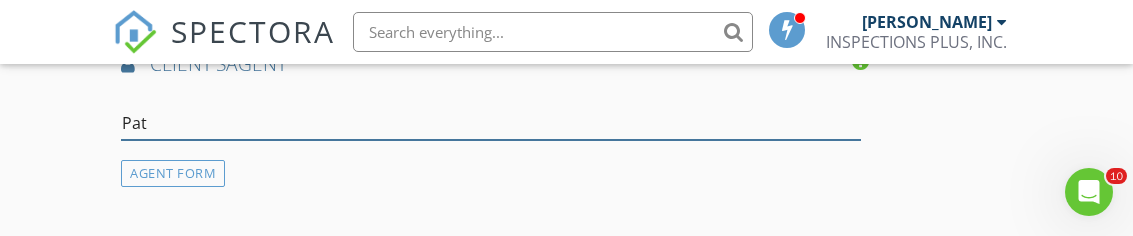 type on "Patr" 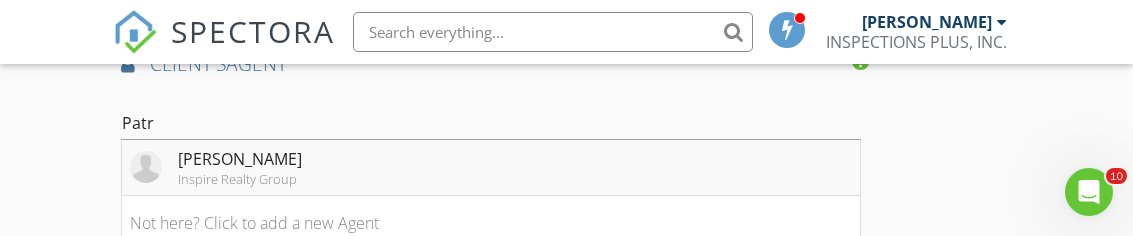 click on "Inspire Realty Group" at bounding box center (240, 179) 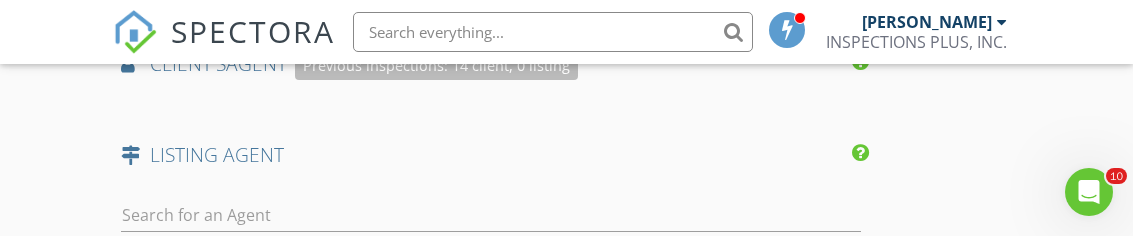 type on "Attorney:
[PERSON_NAME] [PERSON_NAME][EMAIL_ADDRESS][DOMAIN_NAME],[EMAIL_ADDRESS][DOMAIN_NAME]" 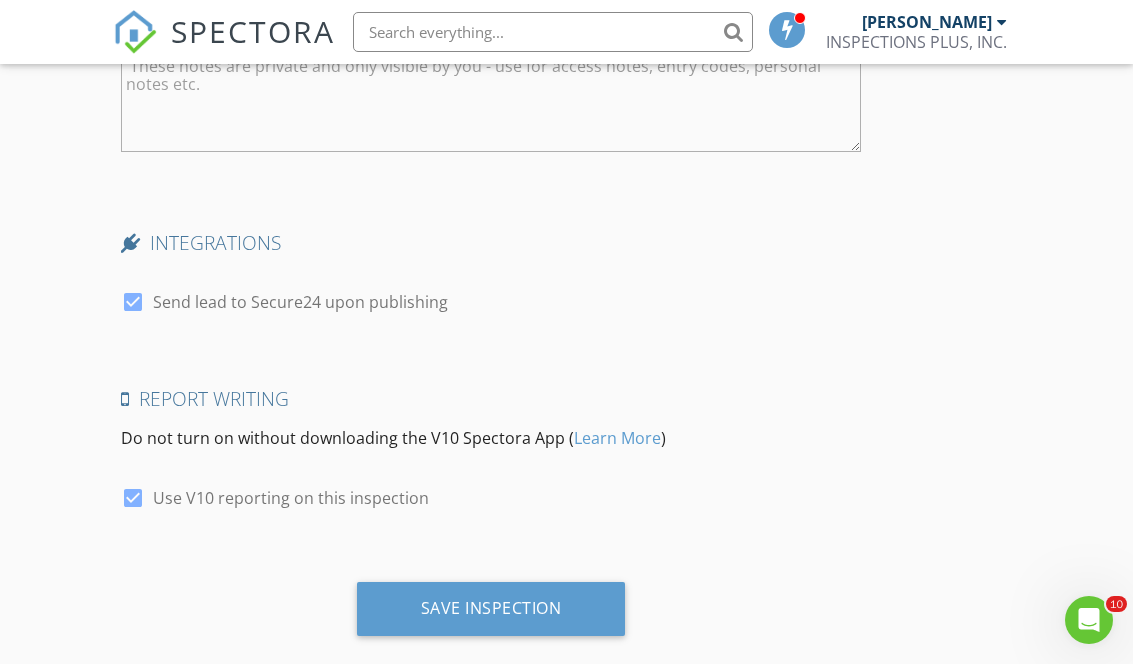 scroll, scrollTop: 3549, scrollLeft: 0, axis: vertical 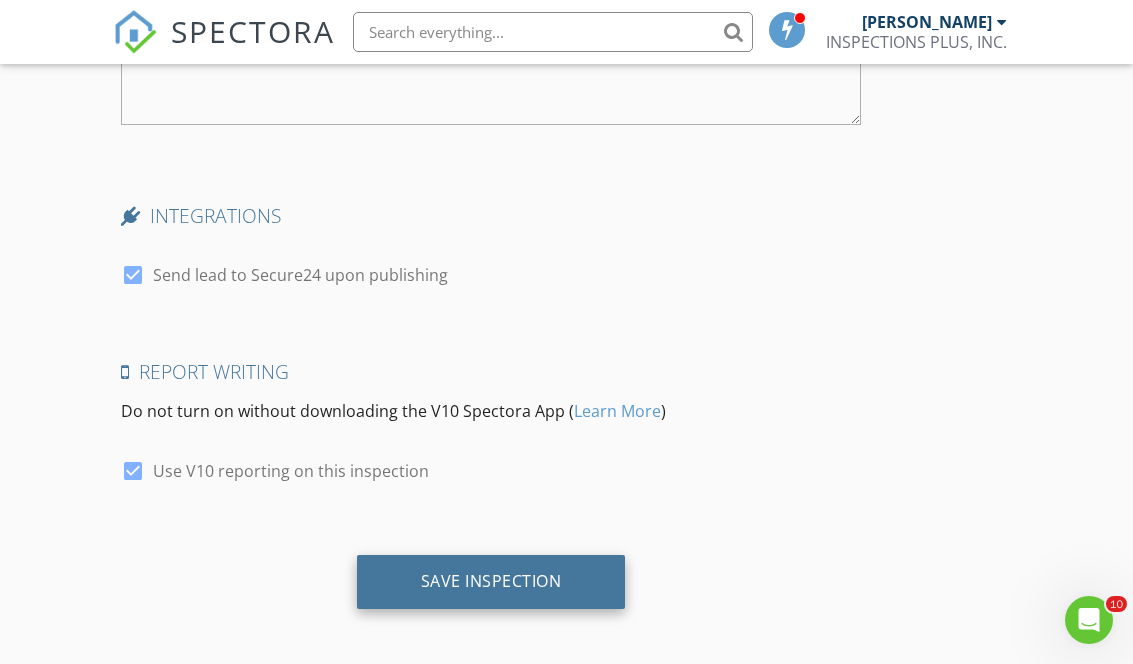 click on "Save Inspection" at bounding box center (491, 581) 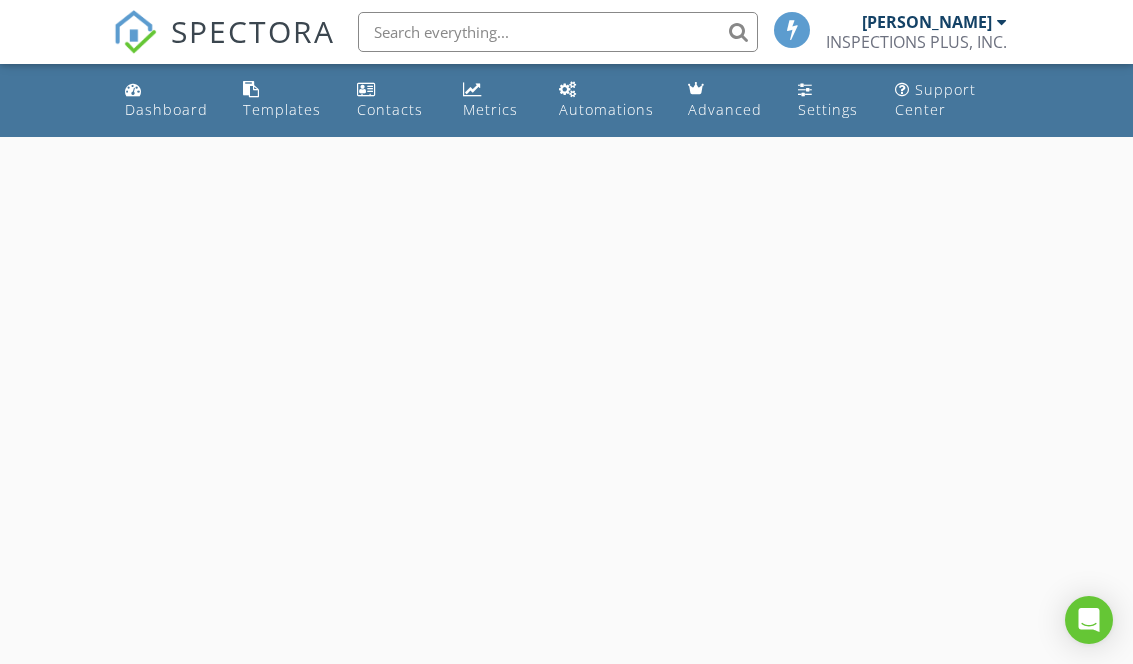 scroll, scrollTop: 0, scrollLeft: 0, axis: both 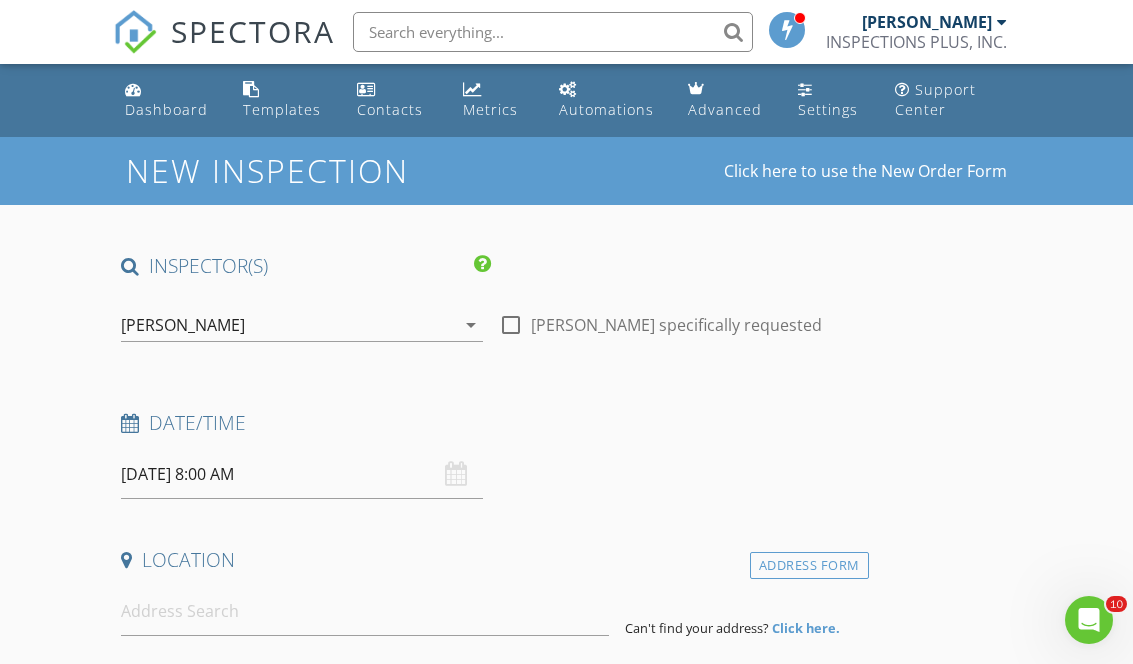 click on "[DATE] 8:00 AM" at bounding box center (302, 474) 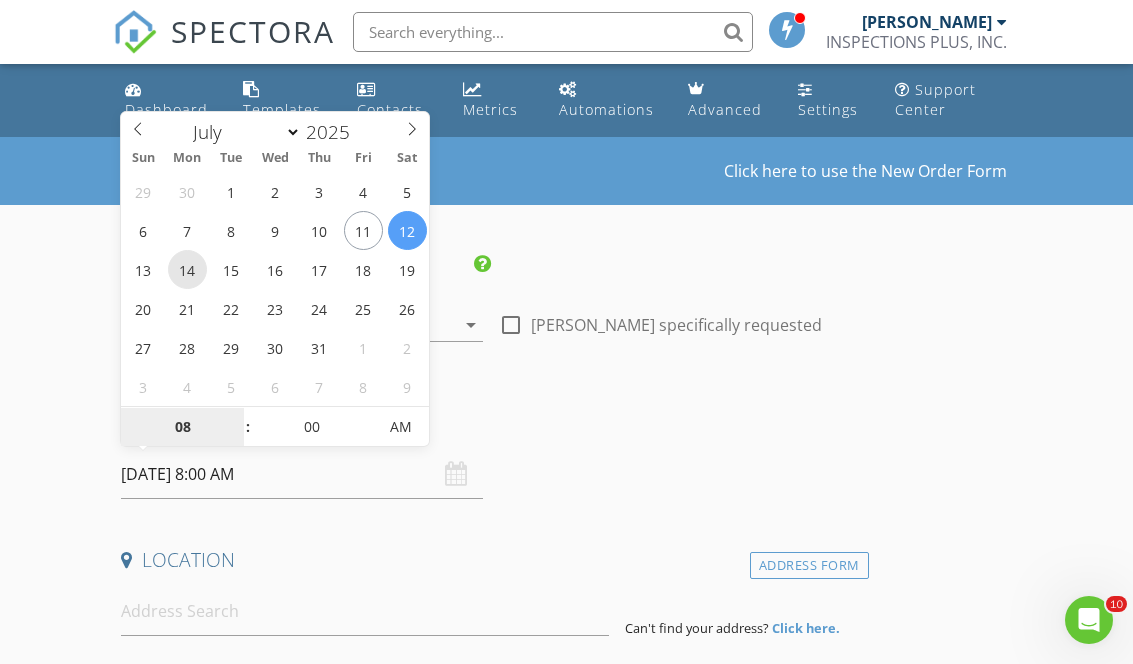 type on "07/14/2025 8:00 AM" 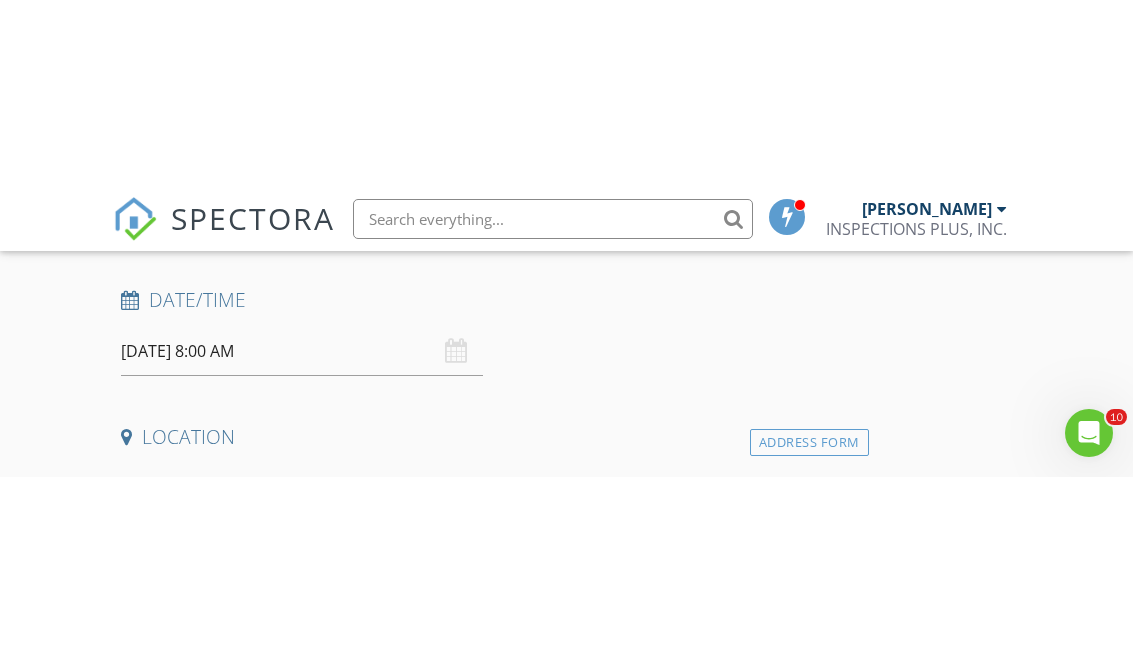scroll, scrollTop: 347, scrollLeft: 0, axis: vertical 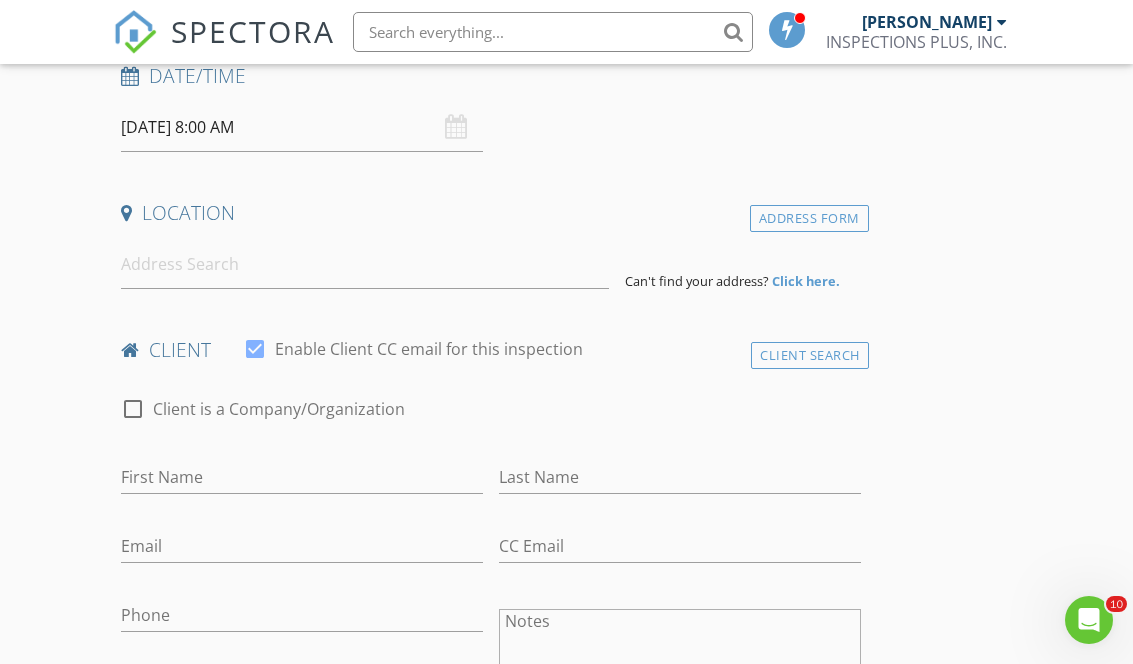 click on "07/14/2025 8:00 AM" at bounding box center (302, 127) 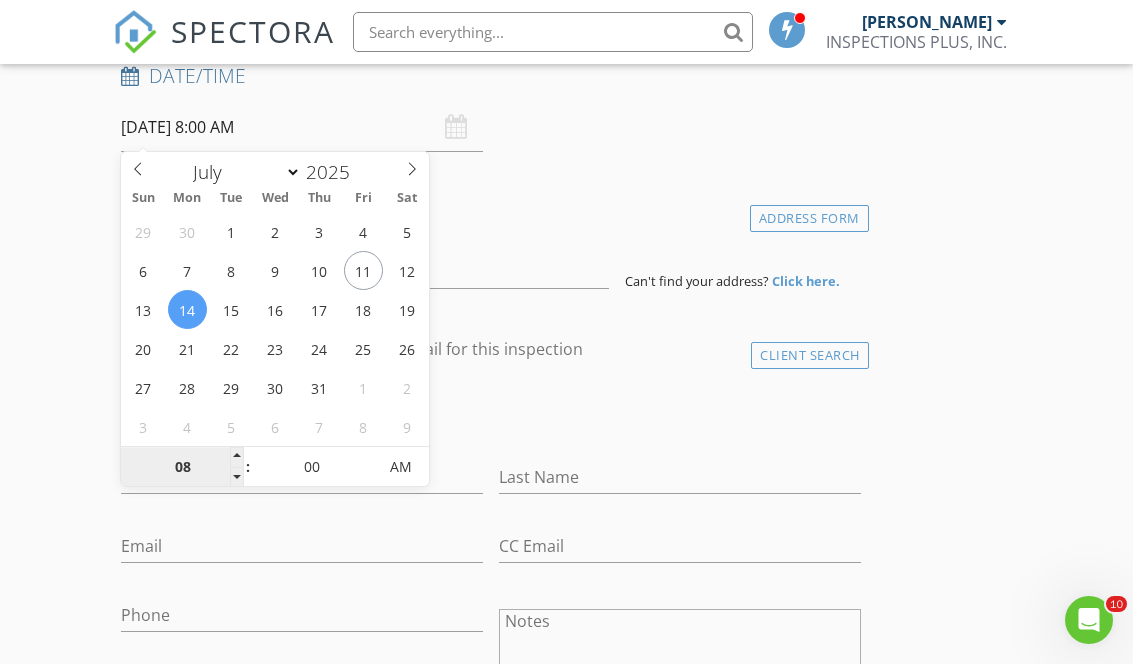 click on "08" at bounding box center (182, 468) 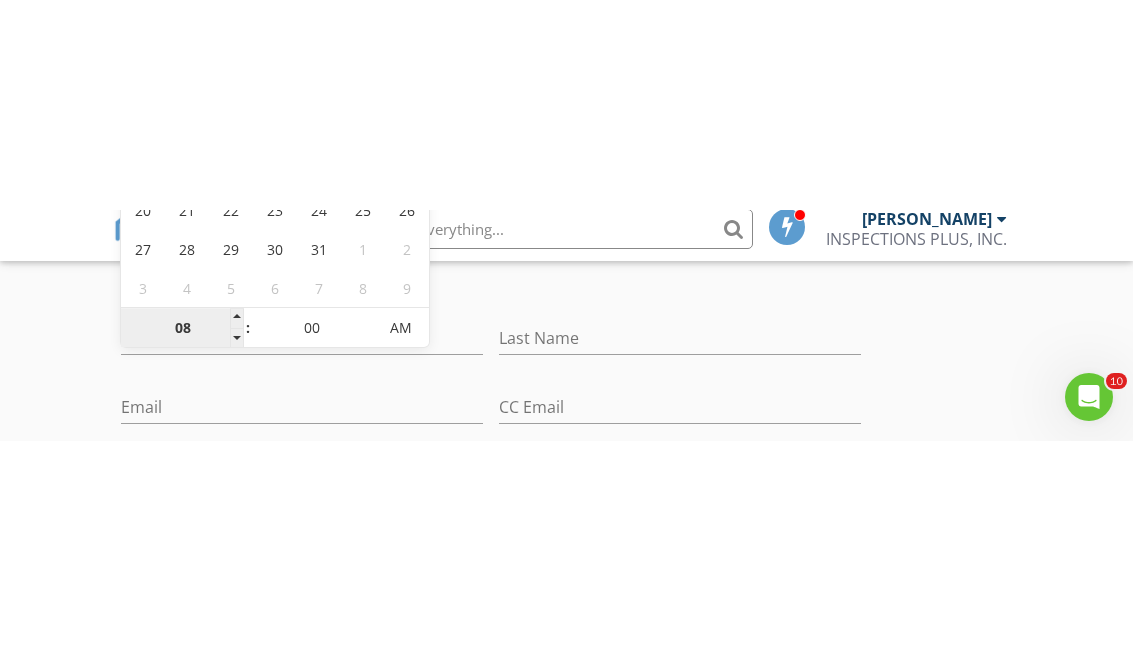 scroll, scrollTop: 697, scrollLeft: 0, axis: vertical 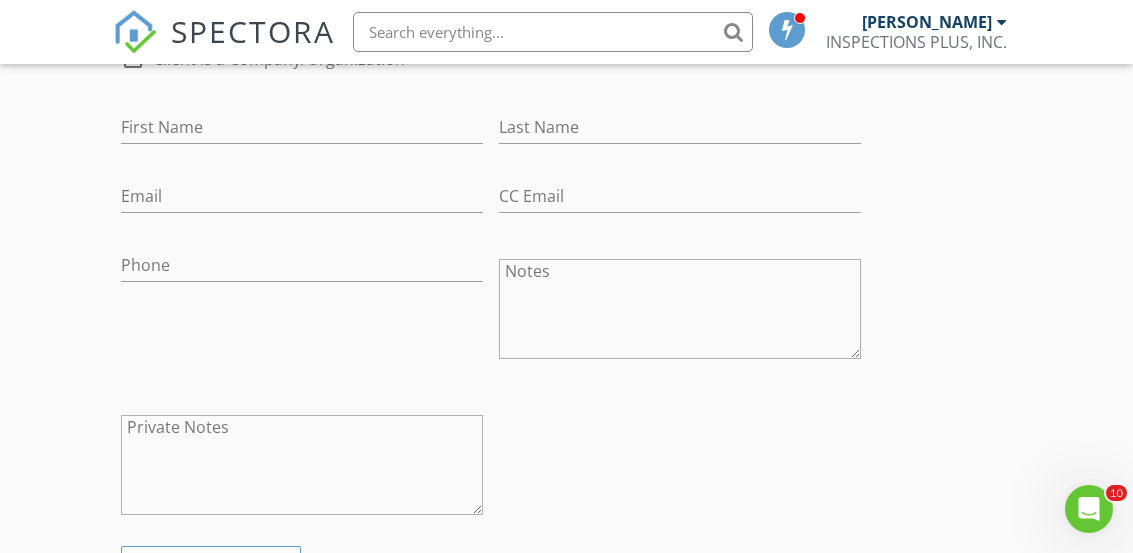 click on "New Inspection
Click here to use the New Order Form
INSPECTOR(S)
check_box   Jesse Berreles   PRIMARY   Jesse Berreles arrow_drop_down   check_box_outline_blank Jesse Berreles specifically requested
Date/Time
07/14/2025 8:00 AM
Location
Address Form       Can't find your address?   Click here.
client
check_box Enable Client CC email for this inspection   Client Search     check_box_outline_blank Client is a Company/Organization     First Name   Last Name   Email   CC Email   Phone           Notes   Private Notes
ADD ADDITIONAL client
SERVICES
check_box_outline_blank   Residential Inspection   check_box_outline_blank   Condo Inspection   check_box_outline_blank   5-Point Residential Inspection   check_box_outline_blank   Commercial   Commercial Inspection 3000 sf" at bounding box center (566, 1034) 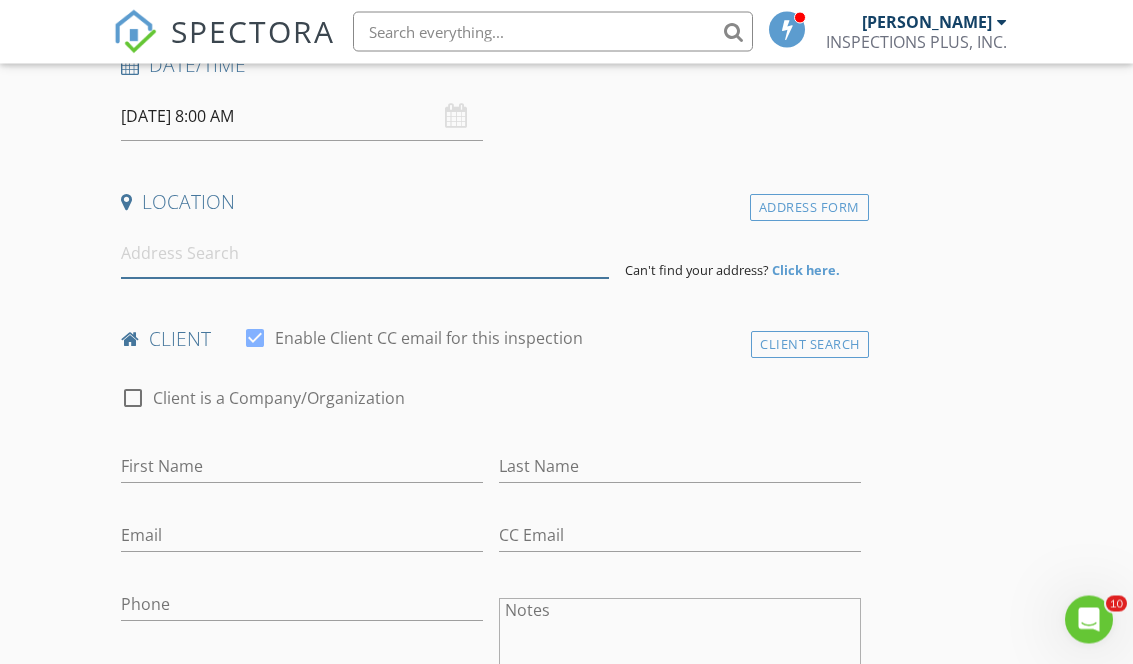 click at bounding box center [365, 254] 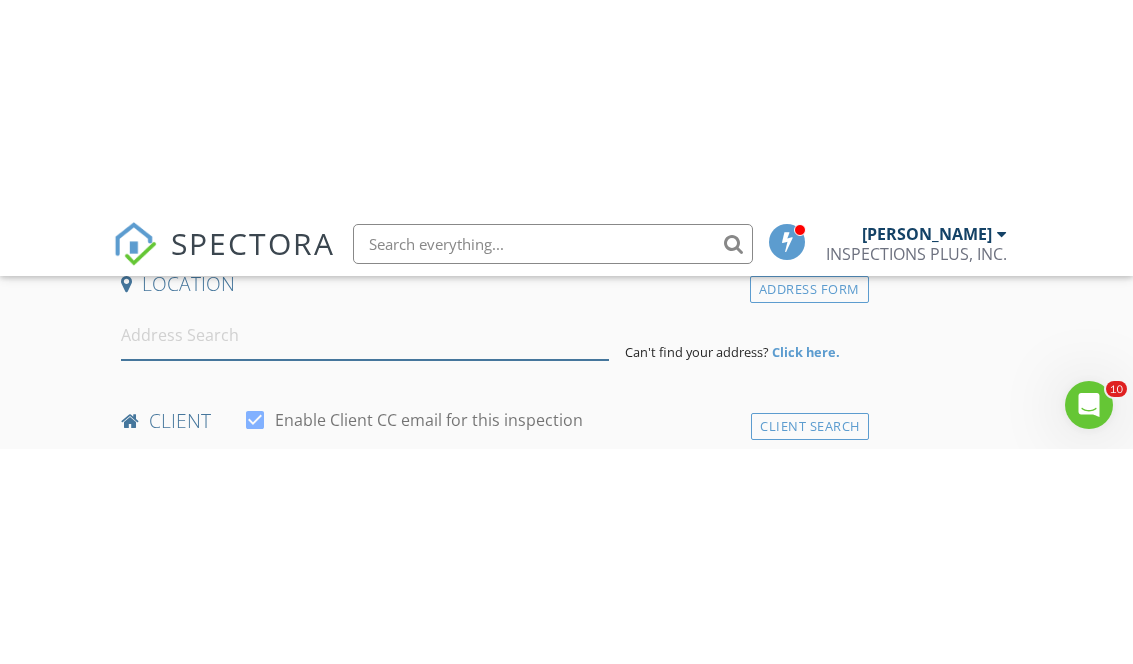 scroll, scrollTop: 491, scrollLeft: 0, axis: vertical 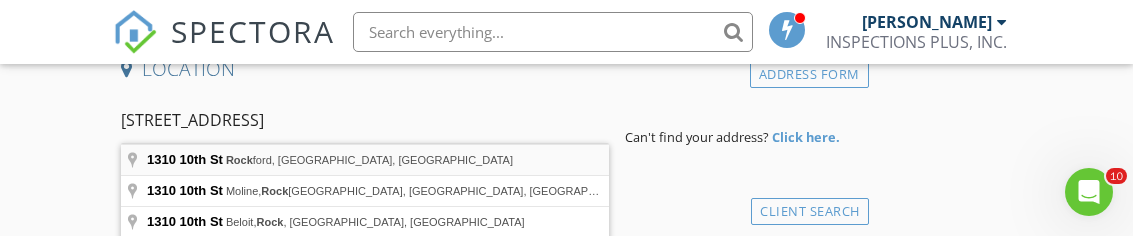 type on "1310 10th St, Rockford, IL, USA" 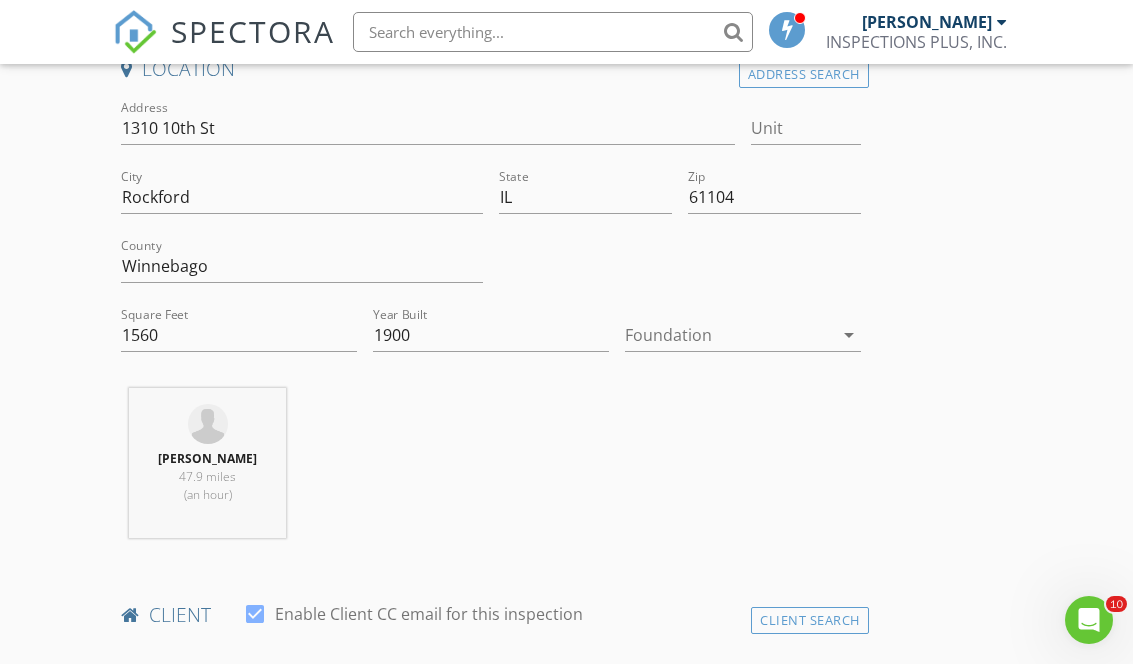 click at bounding box center [729, 335] 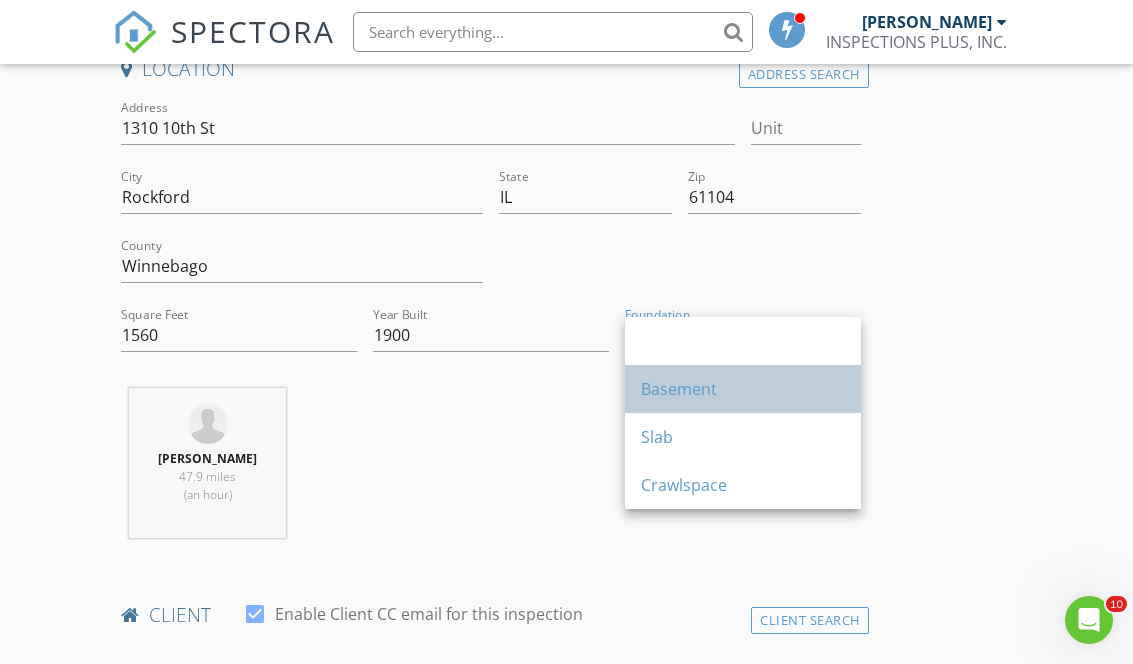 click on "Basement" at bounding box center (743, 389) 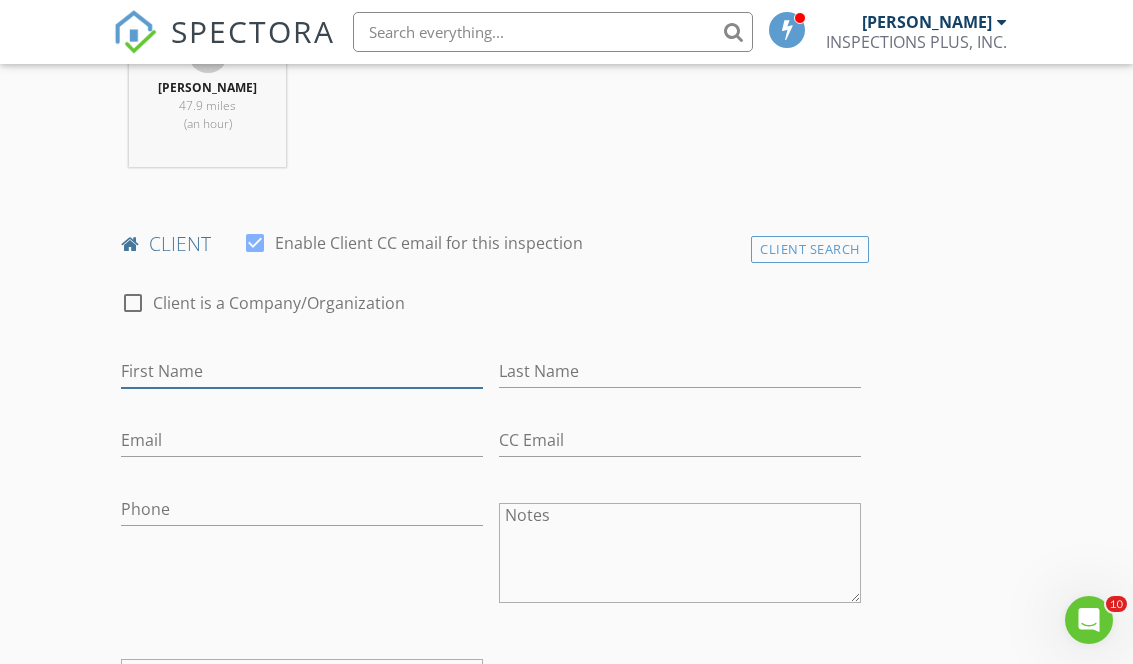 click on "First Name" at bounding box center [302, 371] 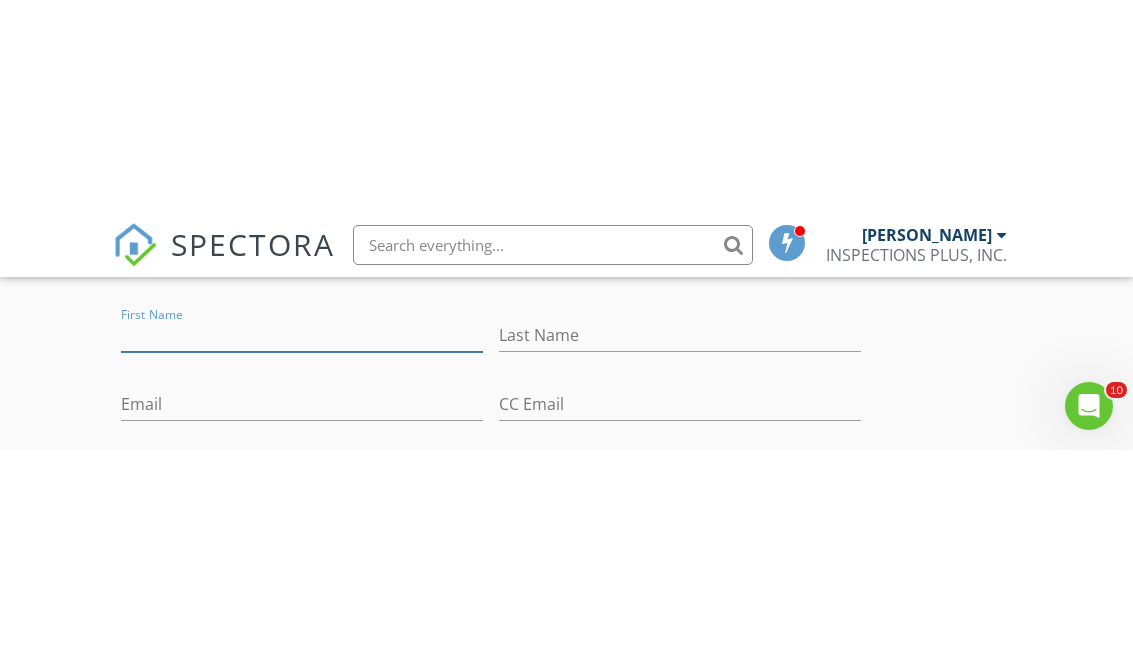 scroll, scrollTop: 1113, scrollLeft: 0, axis: vertical 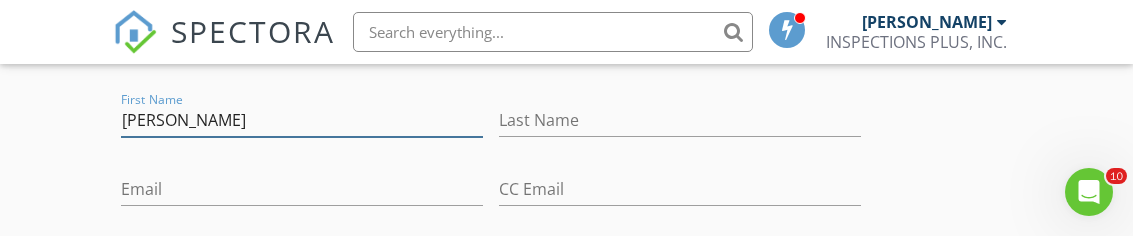 type on "Daniel" 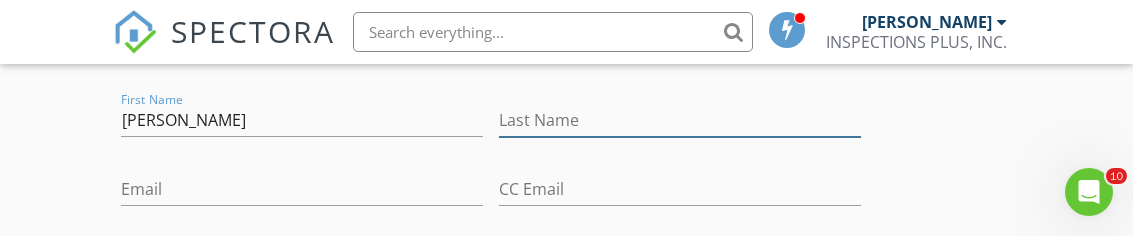 click on "Last Name" at bounding box center [680, 120] 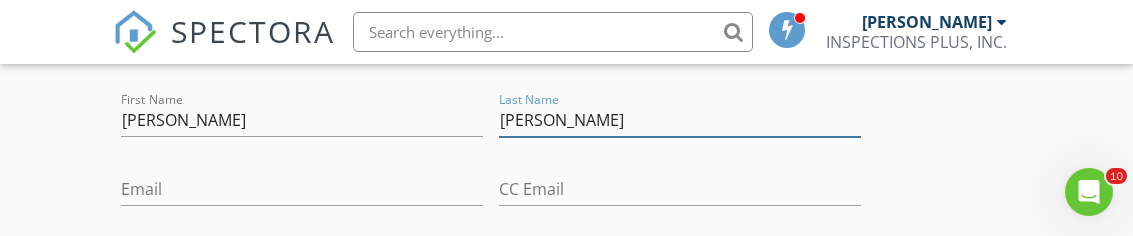 type on "Concepcion" 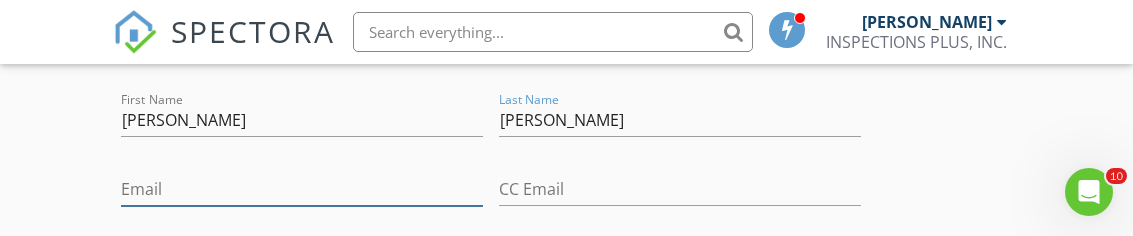click on "Email" at bounding box center [302, 189] 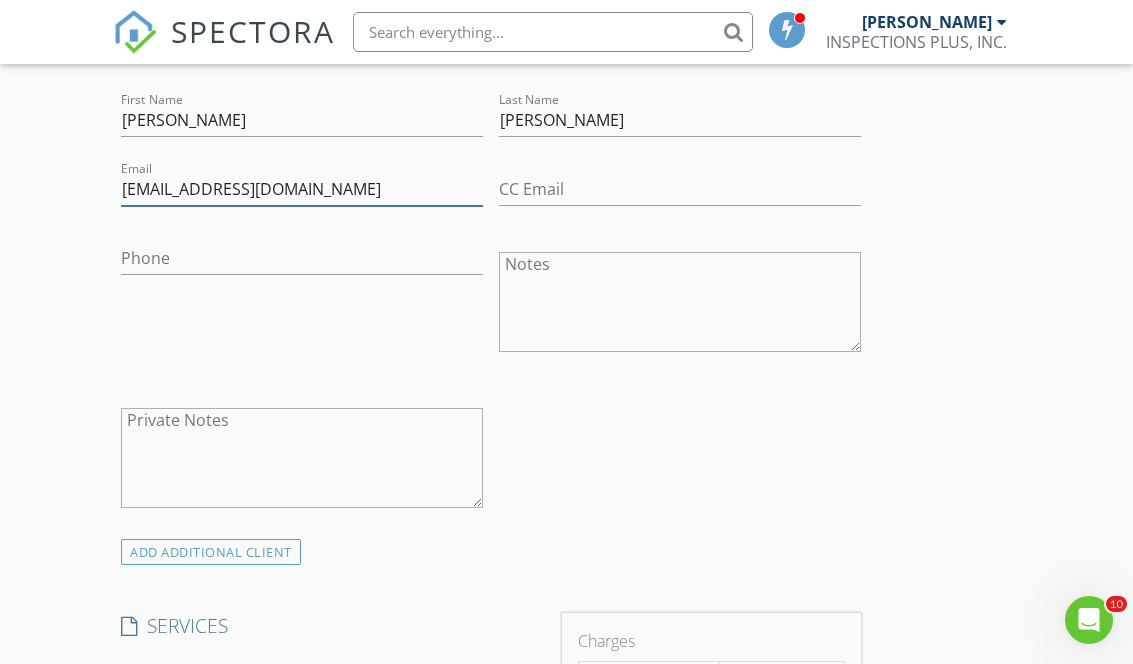 type on "dannycf1966@gmail.com" 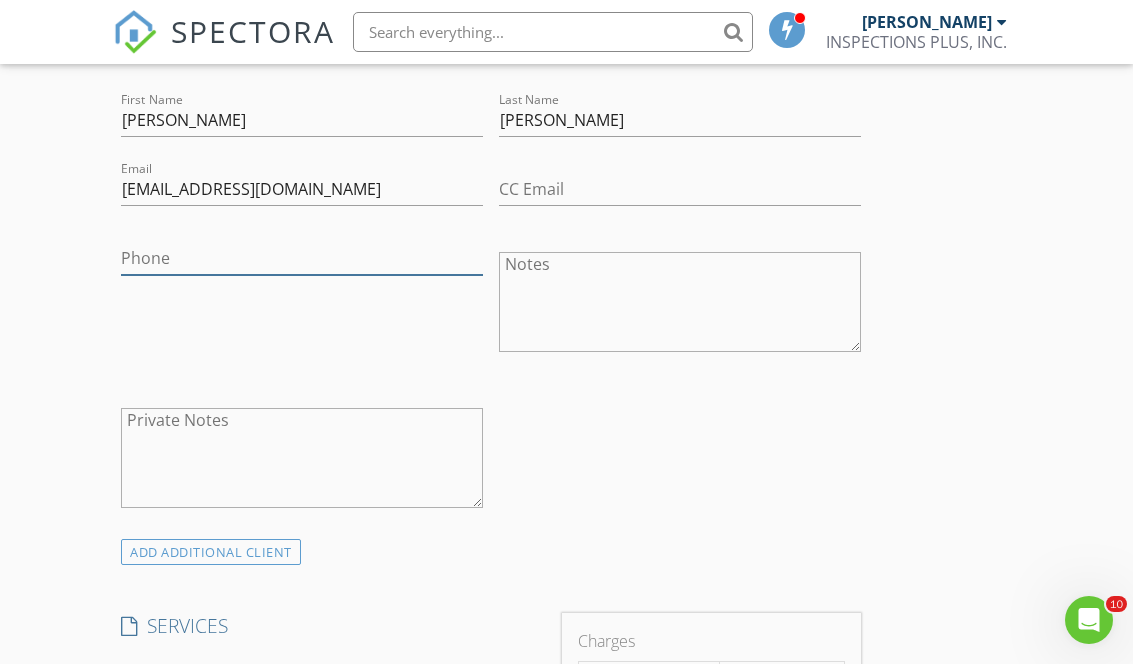 click on "Phone" at bounding box center [302, 258] 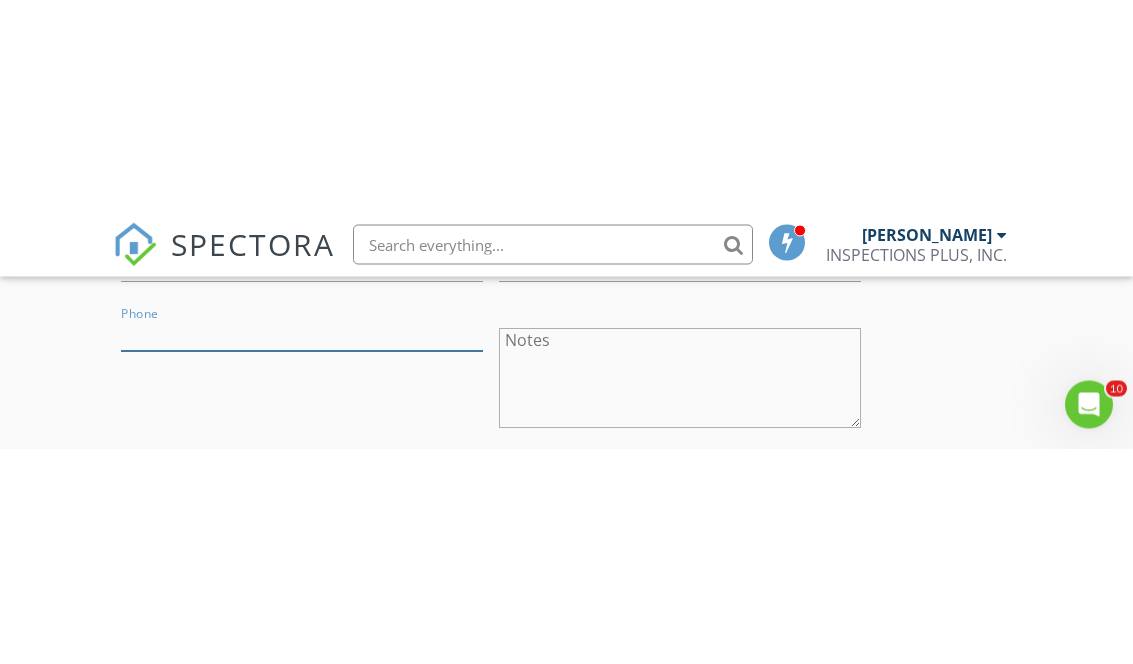 scroll, scrollTop: 1251, scrollLeft: 0, axis: vertical 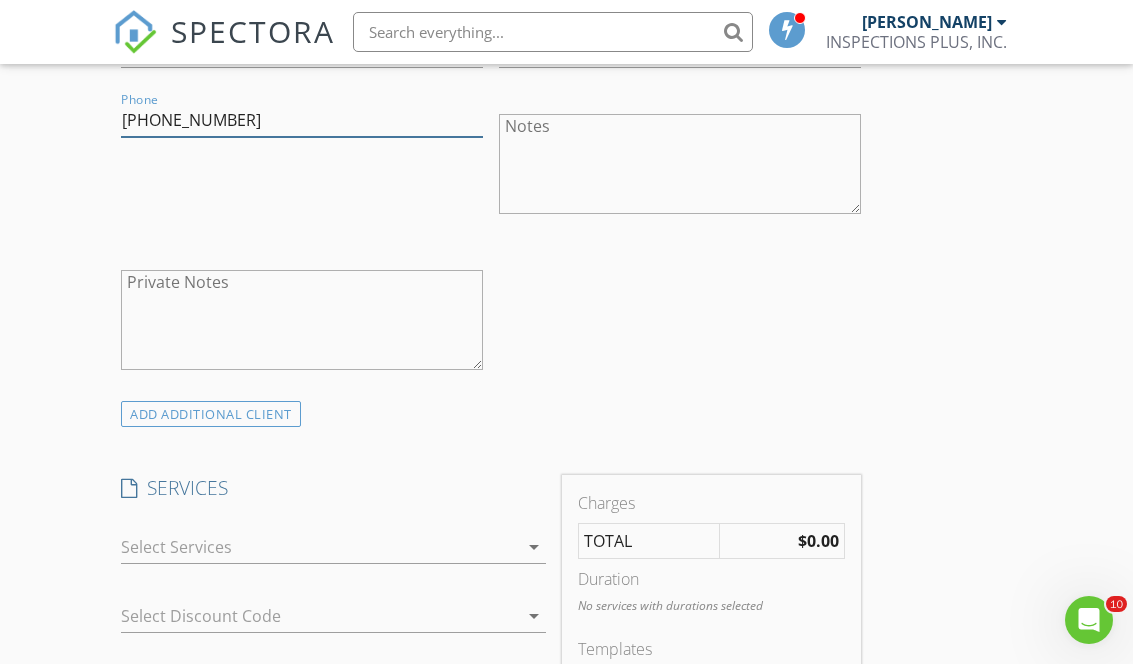 type on "347-853-4327" 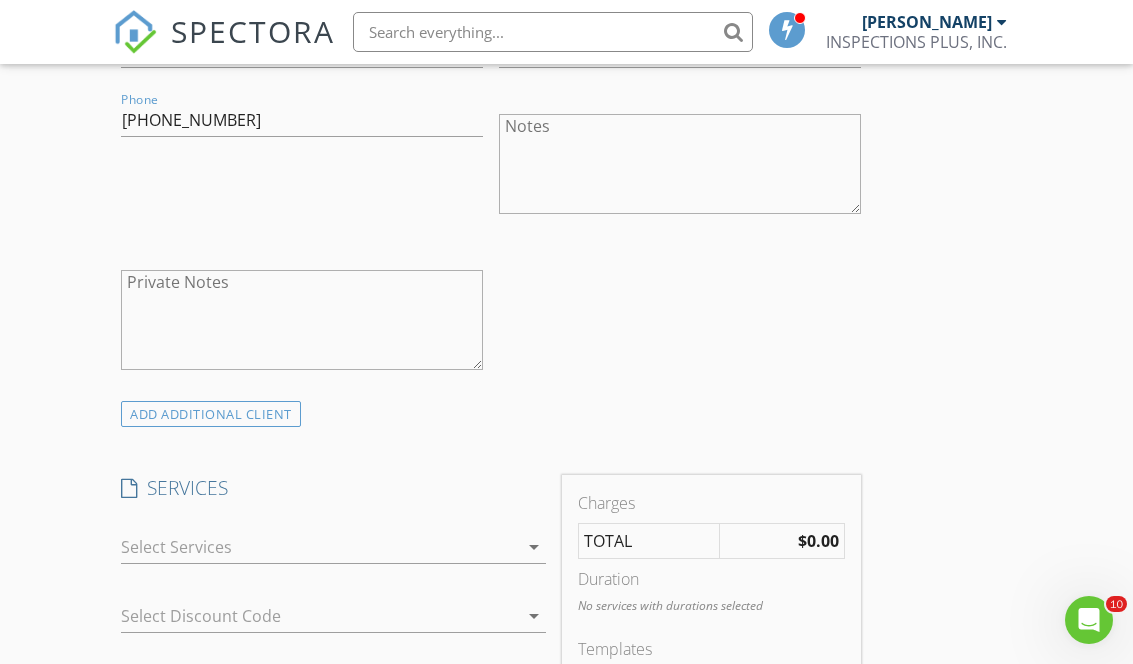 click at bounding box center [319, 547] 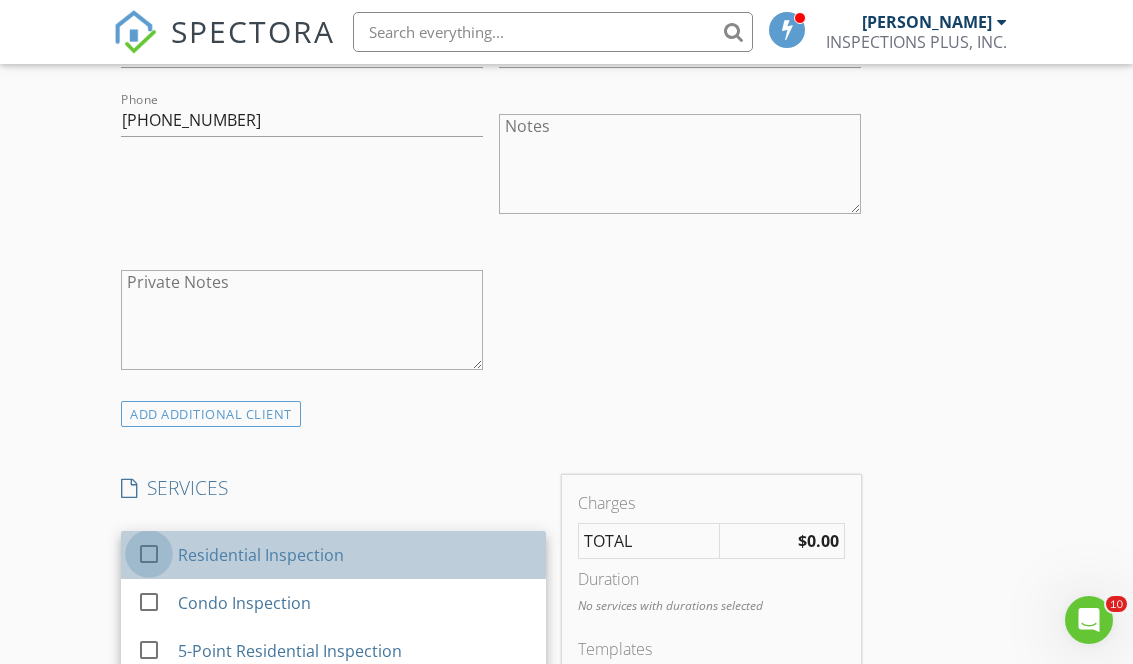 click at bounding box center (149, 554) 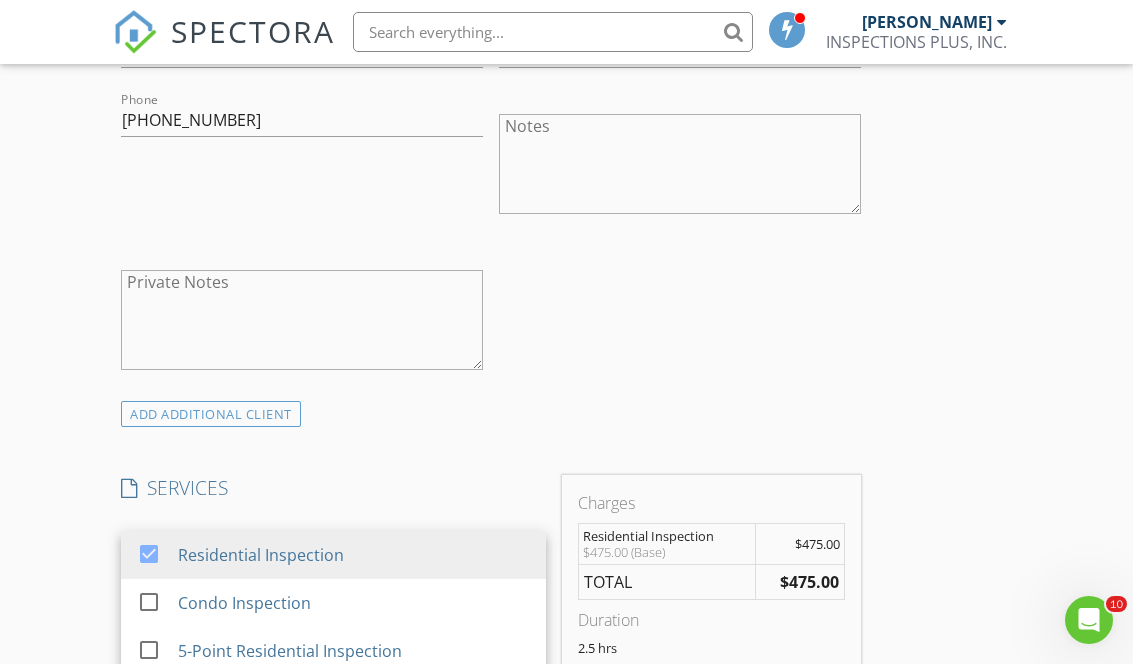 click on "INSPECTOR(S)
check_box   Jesse Berreles   PRIMARY   Jesse Berreles arrow_drop_down   check_box_outline_blank Jesse Berreles specifically requested
Date/Time
07/14/2025 8:00 AM
Location
Address Search       Address 1310 10th St   Unit   City Rockford   State IL   Zip 61104   County Winnebago     Square Feet 1560   Year Built 1900   Foundation Basement arrow_drop_down     Jesse Berreles     47.9 miles     (an hour)
client
check_box Enable Client CC email for this inspection   Client Search     check_box_outline_blank Client is a Company/Organization     First Name Daniel   Last Name Concepcion   Email dannycf1966@gmail.com   CC Email   Phone 347-853-4327           Notes   Private Notes
ADD ADDITIONAL client
SERVICES
check_box   Residential Inspection   check_box_outline_blank" at bounding box center [566, 726] 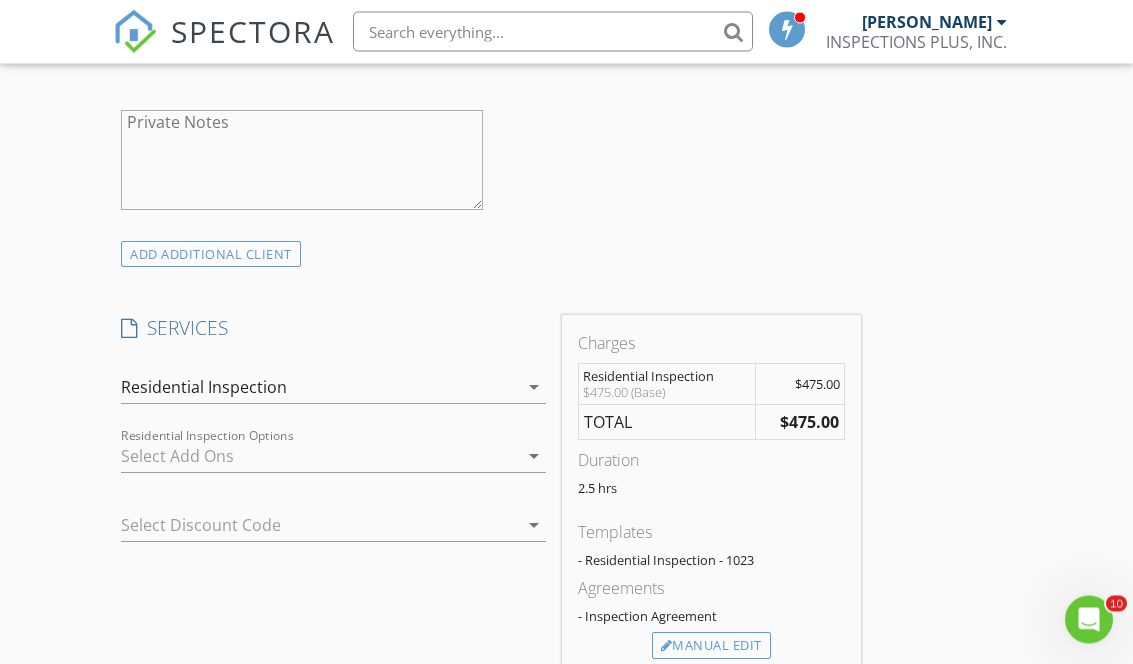 click at bounding box center [305, 526] 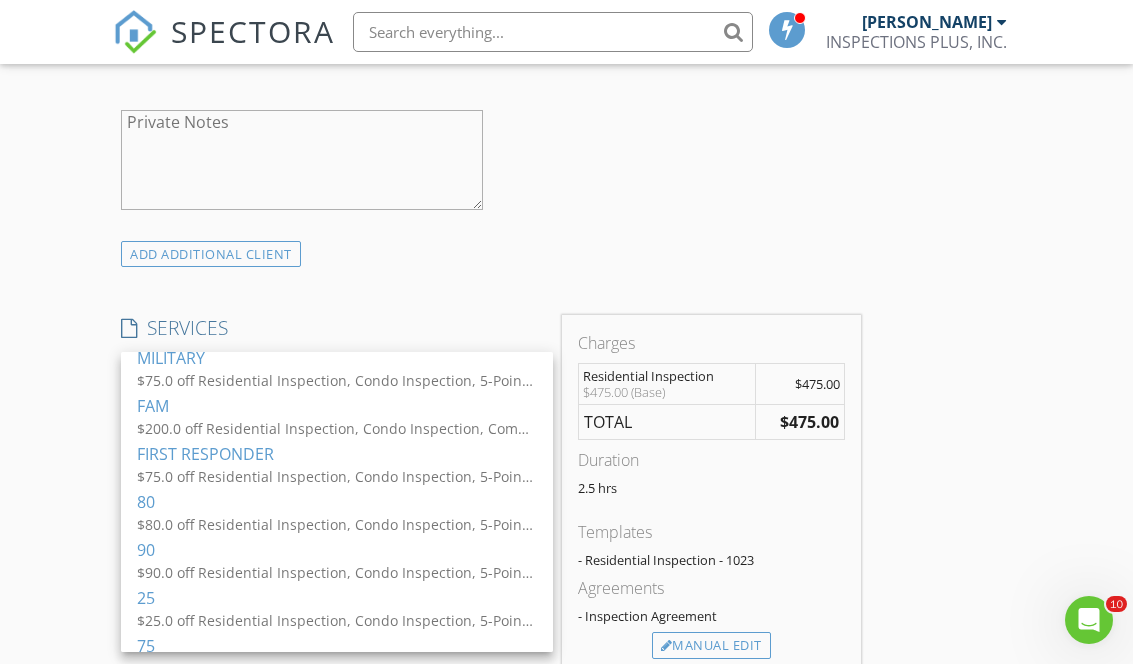 scroll, scrollTop: 492, scrollLeft: 0, axis: vertical 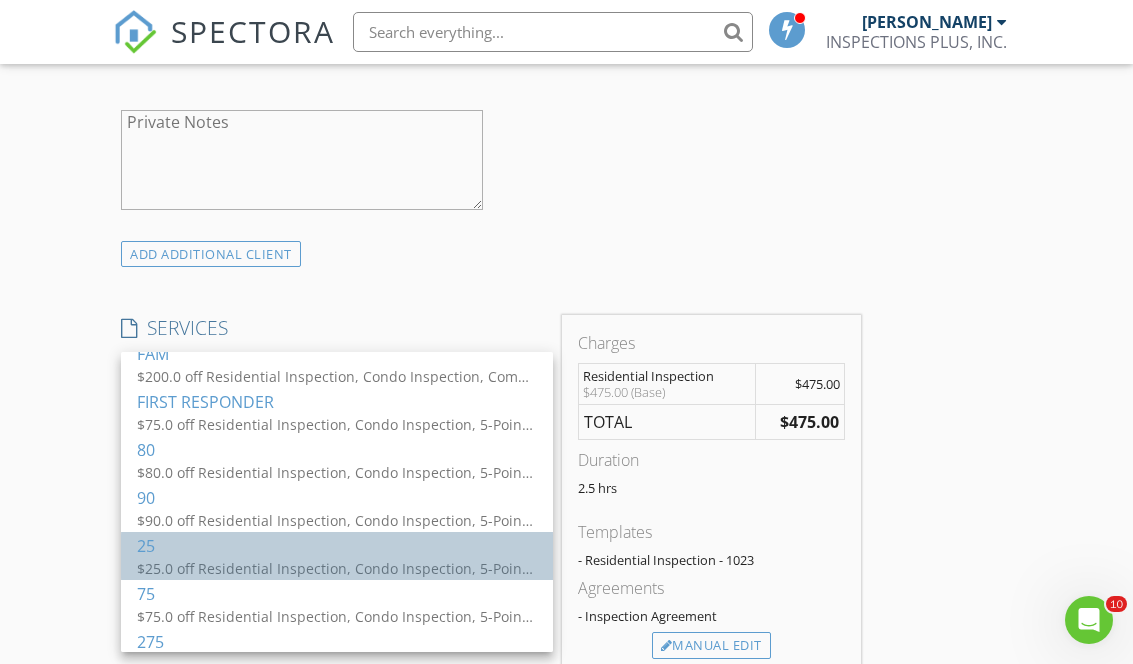 click on "$25.0 off Residential Inspection, Condo Inspection, 5-Point Residential Inspection, Commercial, 5-Pt Commercial, RE-INSPECTION, Multi-Unit" at bounding box center [337, 568] 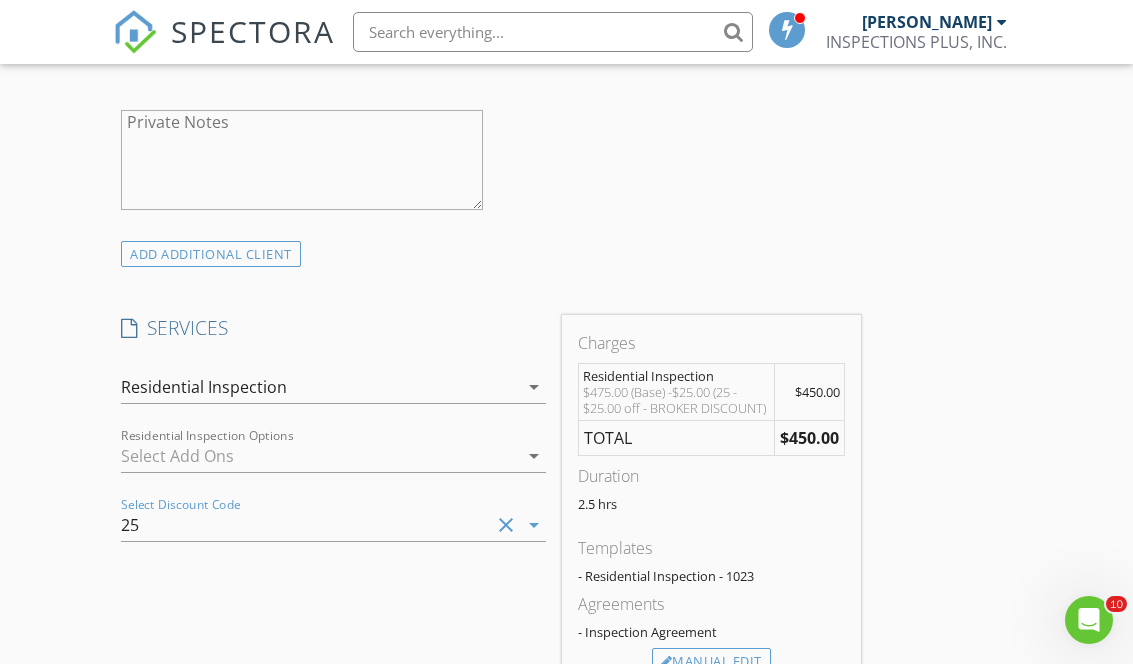 click on "New Inspection
Click here to use the New Order Form
INSPECTOR(S)
check_box   Jesse Berreles   PRIMARY   Jesse Berreles arrow_drop_down   check_box_outline_blank Jesse Berreles specifically requested
Date/Time
07/14/2025 8:00 AM
Location
Address Search       Address 1310 10th St   Unit   City Rockford   State IL   Zip 61104   County Winnebago     Square Feet 1560   Year Built 1900   Foundation Basement arrow_drop_down     Jesse Berreles     47.9 miles     (an hour)
client
check_box Enable Client CC email for this inspection   Client Search     check_box_outline_blank Client is a Company/Organization     First Name Daniel   Last Name Concepcion   Email dannycf1966@gmail.com   CC Email   Phone 347-853-4327           Notes   Private Notes
ADD ADDITIONAL client
check_box   Residential Inspection" at bounding box center [566, 540] 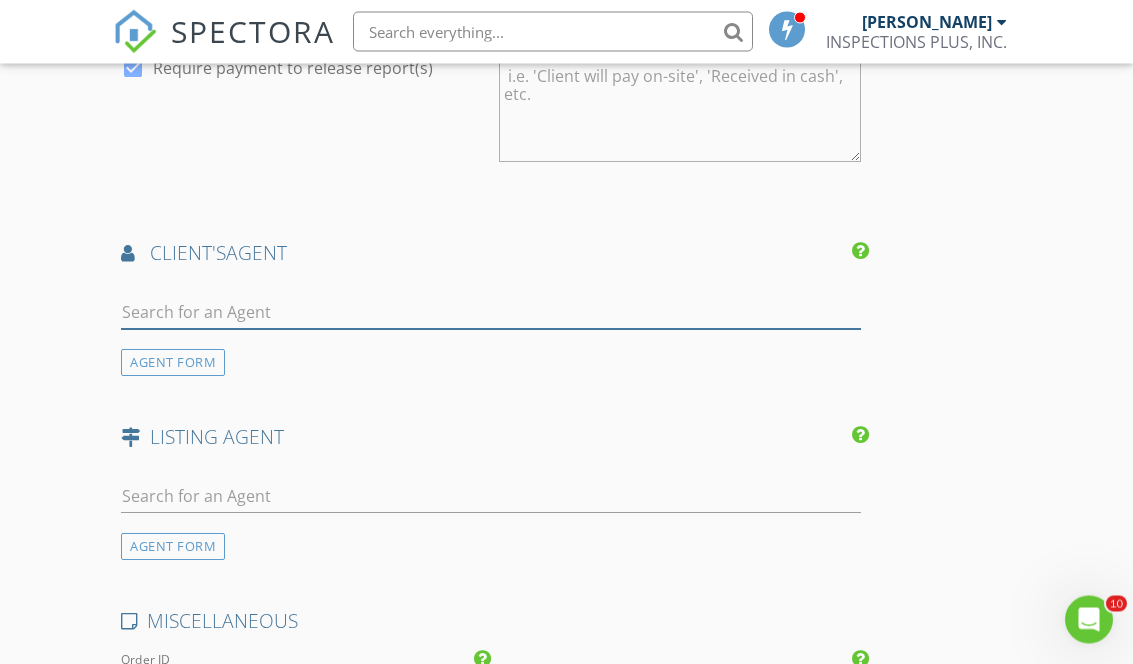 click at bounding box center (490, 313) 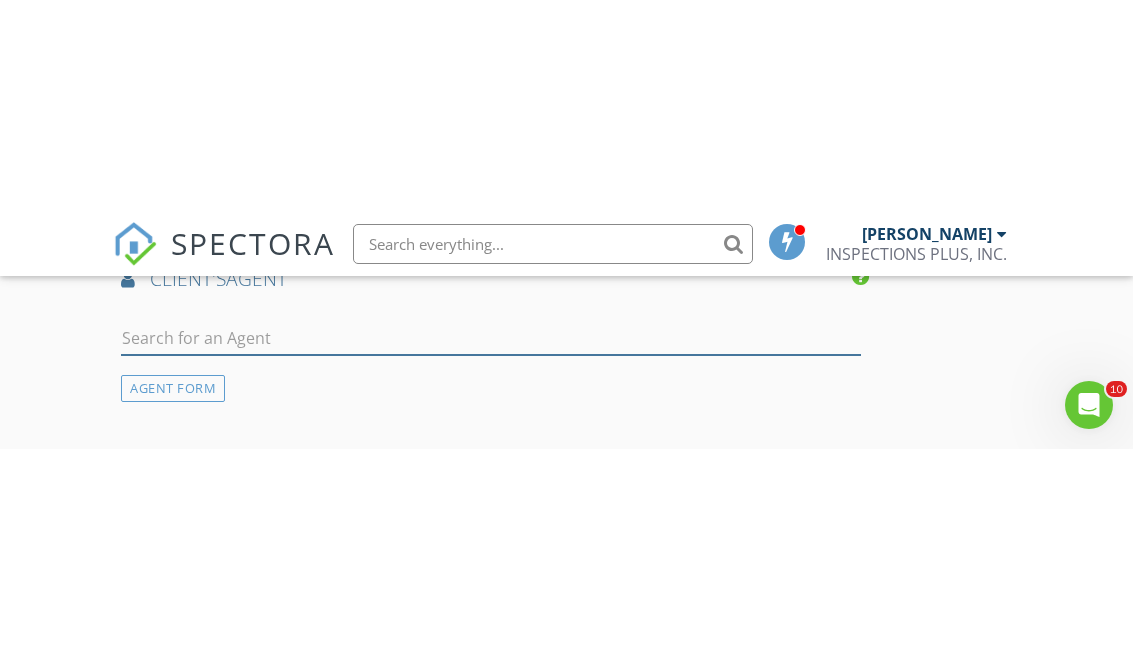 scroll, scrollTop: 2496, scrollLeft: 0, axis: vertical 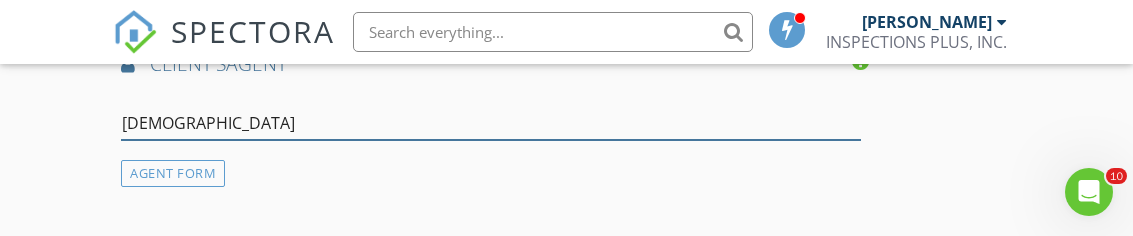 type on "Juan" 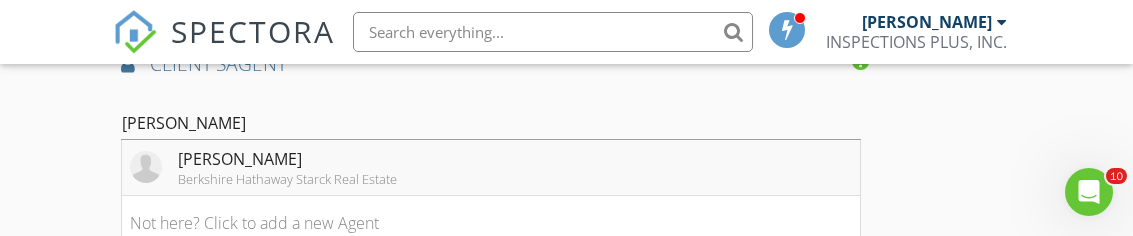 click on "Berkshire Hathaway Starck Real Estate" at bounding box center [287, 179] 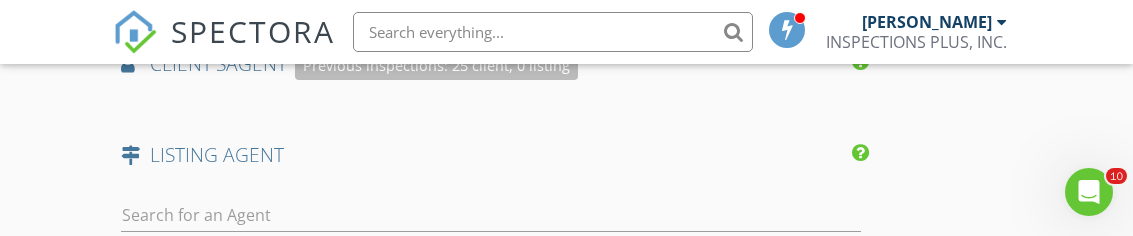 type on "Attorney:
Janet Ellingson
janet@ellingsonlegal.com,heather@ellingsonlegal.com" 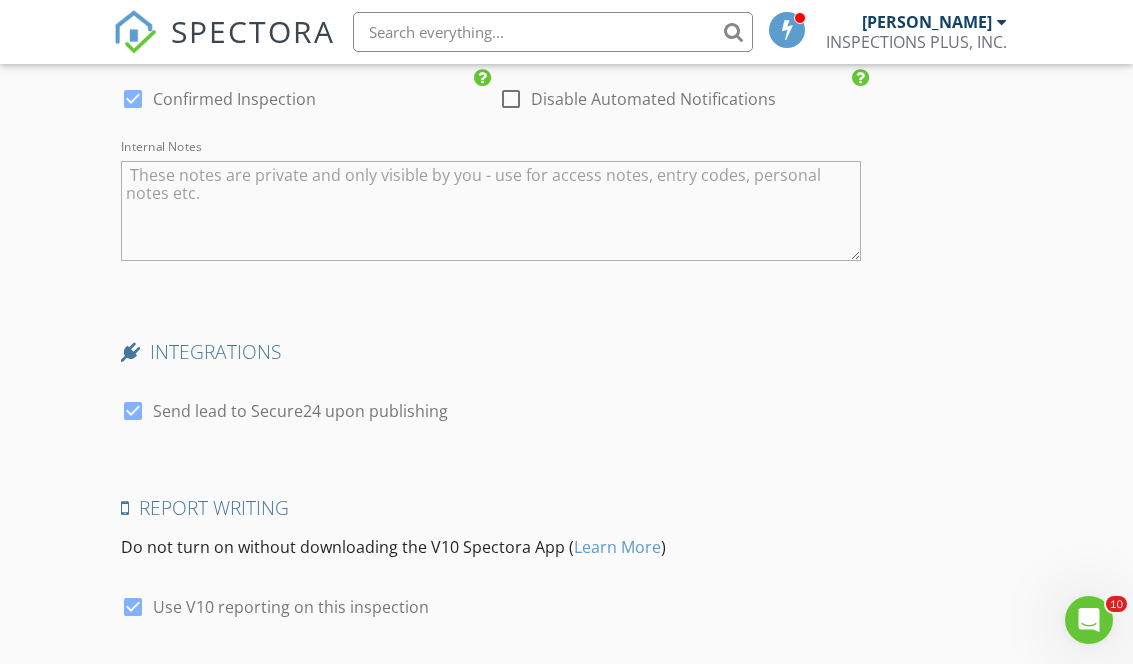 scroll, scrollTop: 3549, scrollLeft: 0, axis: vertical 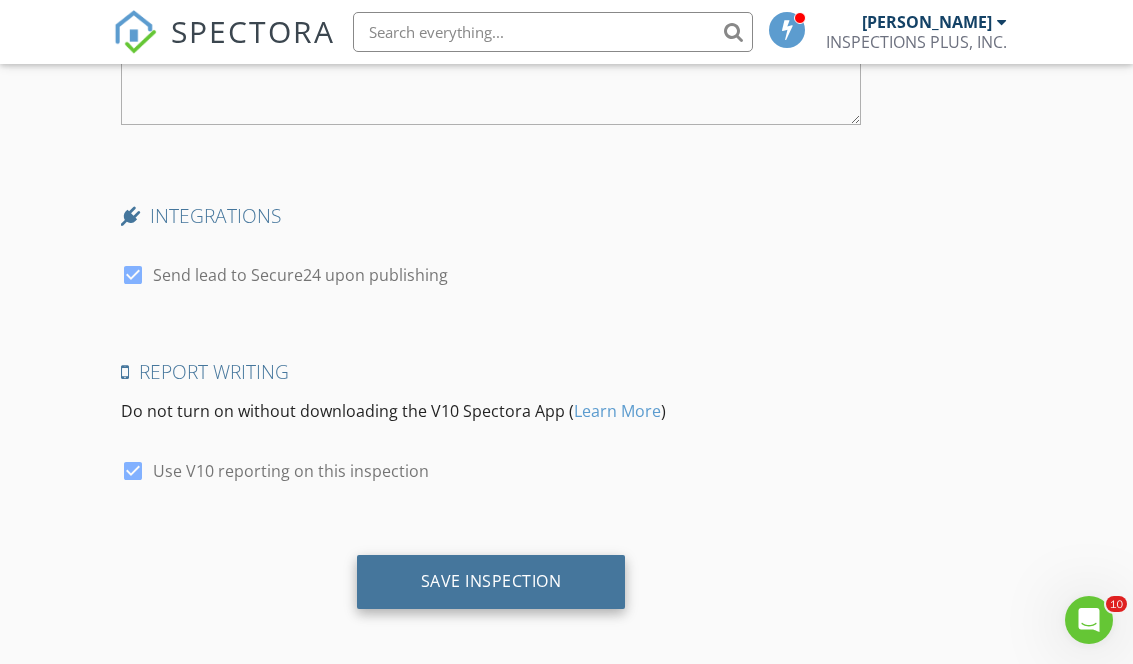 click on "Save Inspection" at bounding box center (491, 581) 